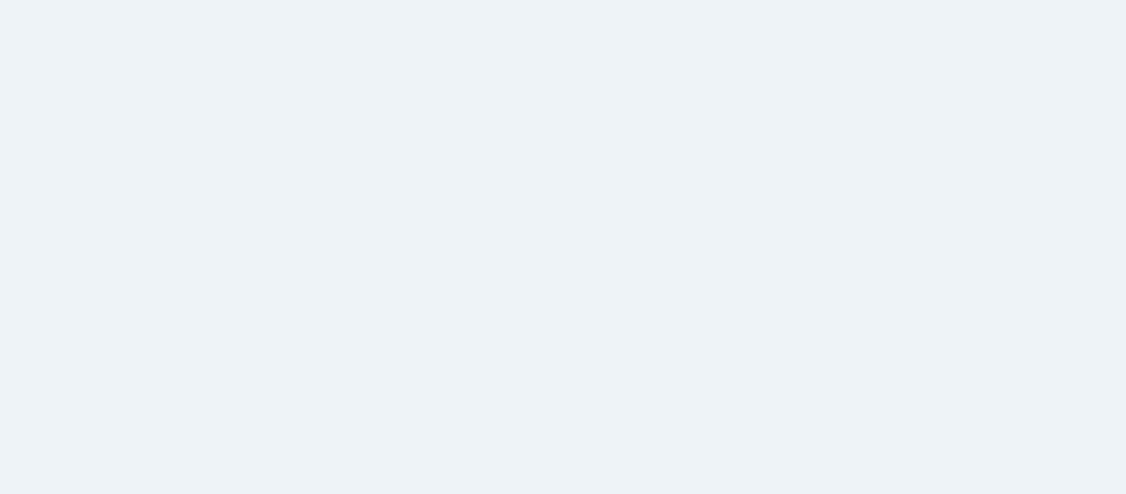 scroll, scrollTop: 0, scrollLeft: 0, axis: both 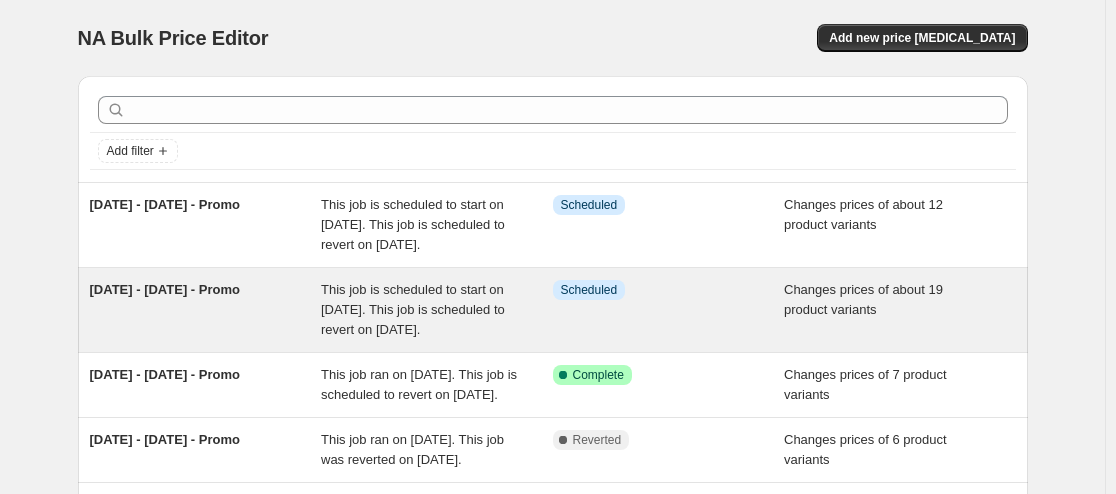click on "This job is scheduled to start on [DATE]. This job is scheduled to revert on [DATE]." at bounding box center (437, 310) 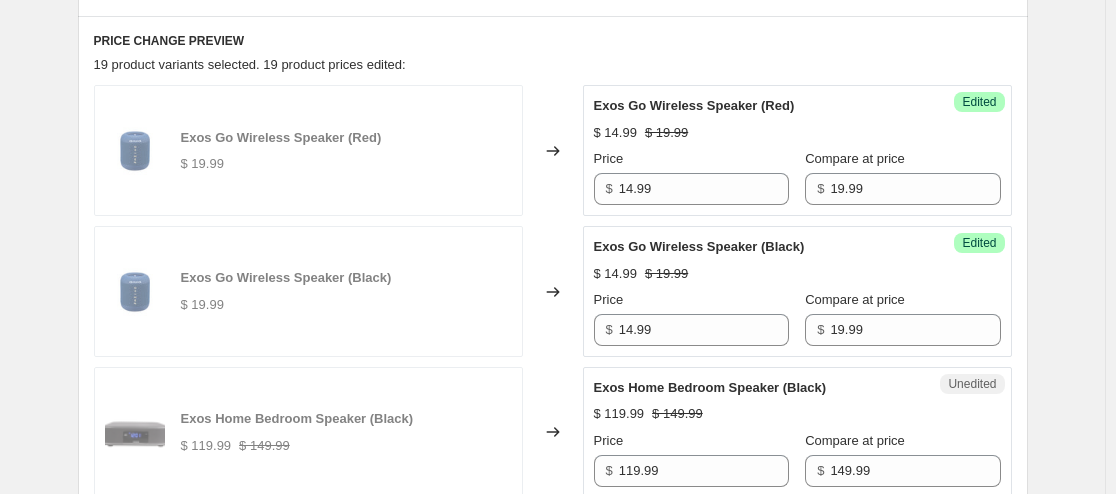 scroll, scrollTop: 694, scrollLeft: 0, axis: vertical 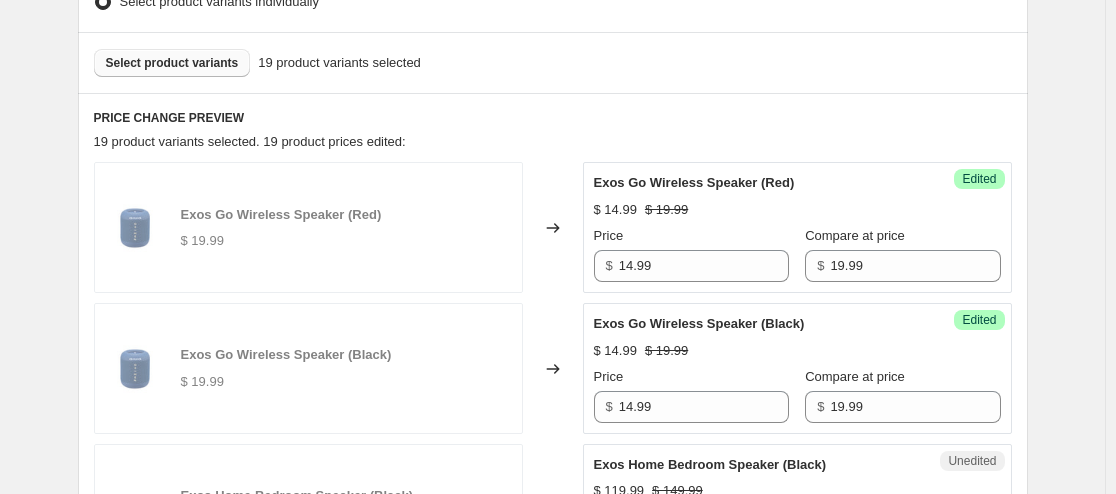 click on "Select product variants" at bounding box center (172, 63) 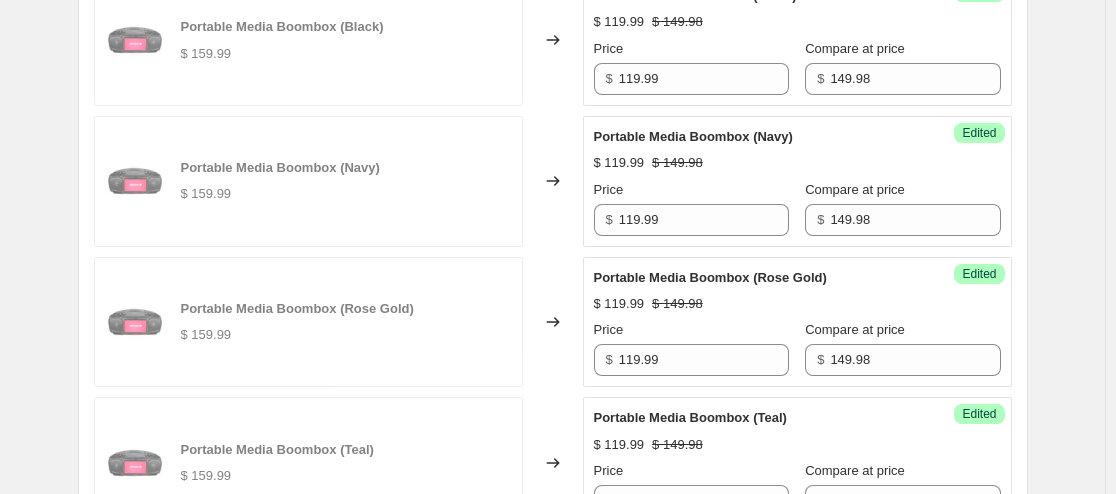 scroll, scrollTop: 1727, scrollLeft: 0, axis: vertical 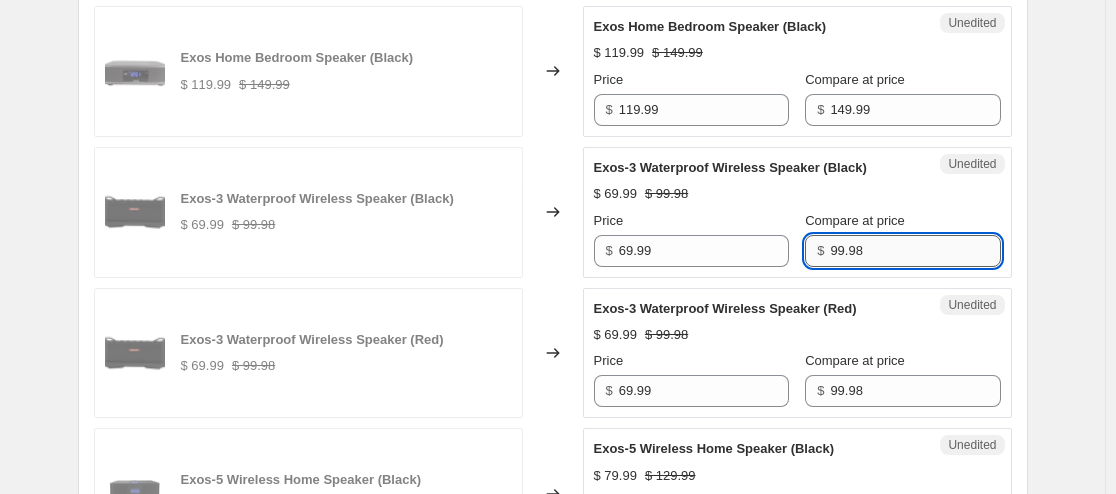 click on "99.98" at bounding box center [915, 251] 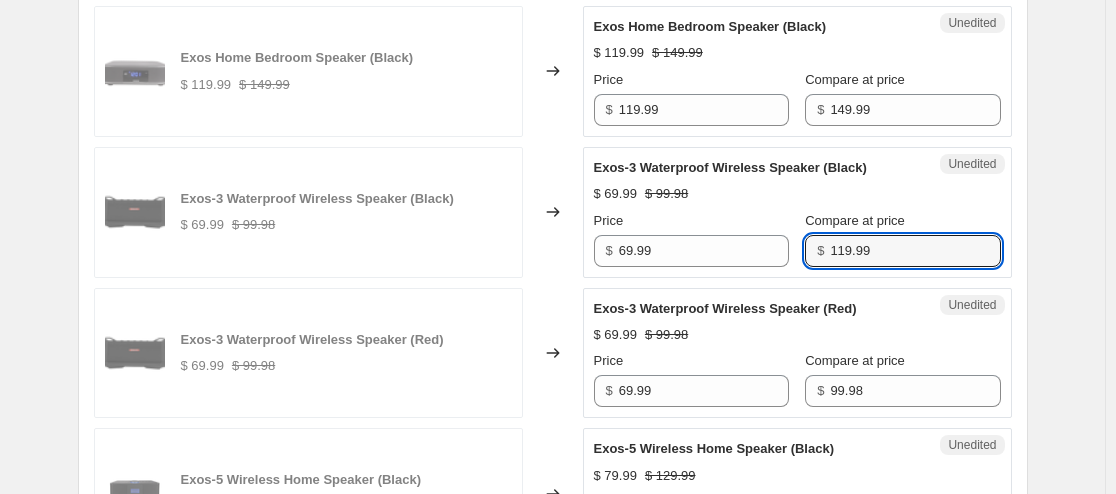 type on "119.99" 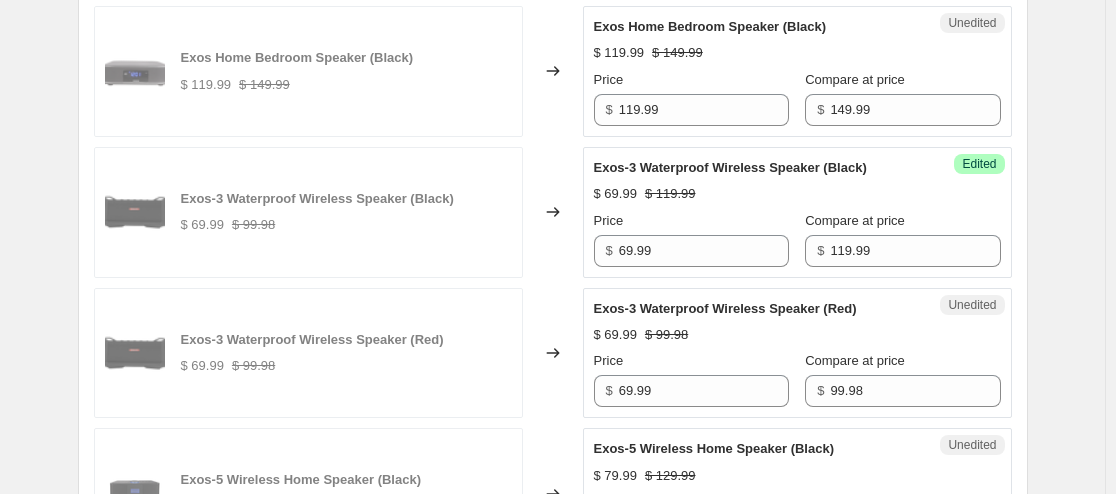 click on "Compare at price" at bounding box center [902, 221] 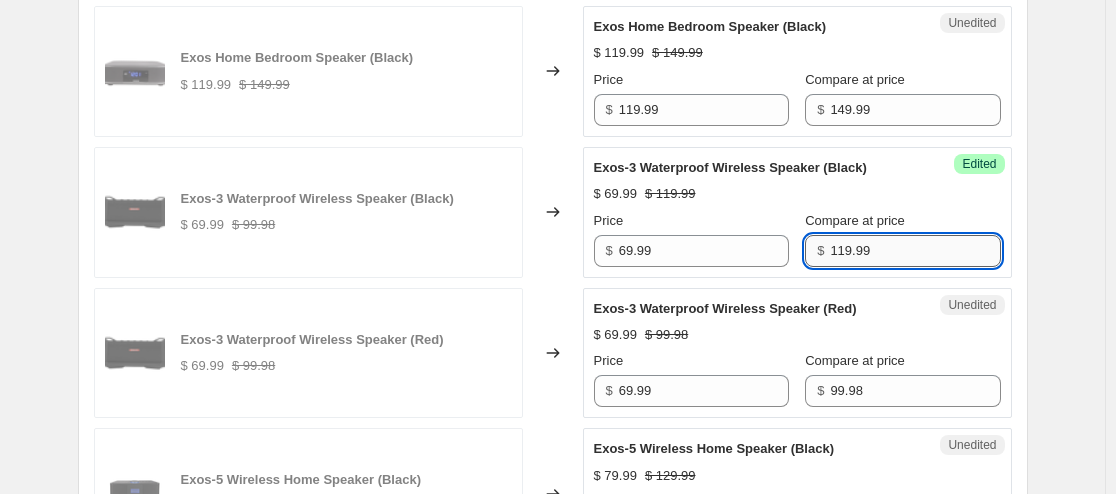 click on "119.99" at bounding box center (915, 251) 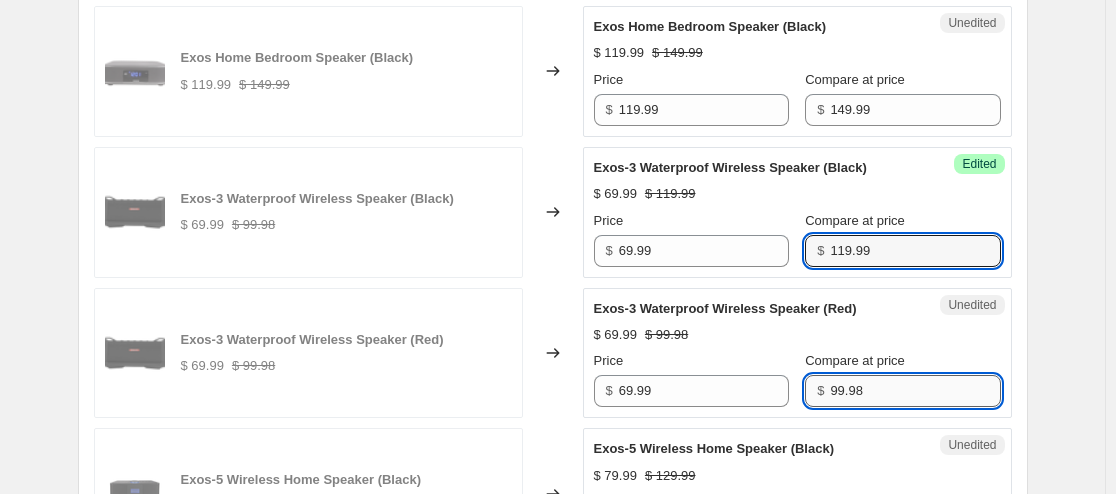 click on "99.98" at bounding box center (915, 391) 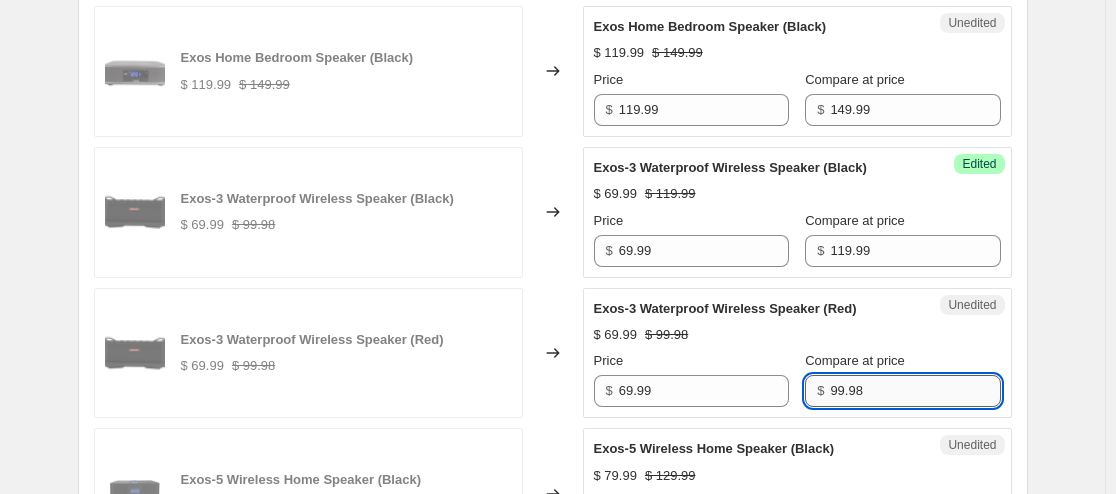 paste on "119.99" 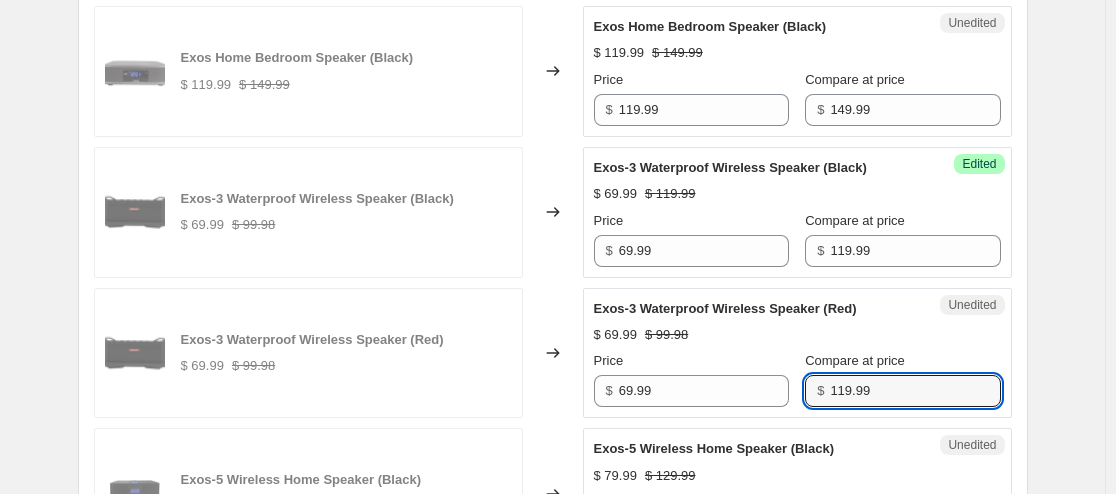 type on "119.99" 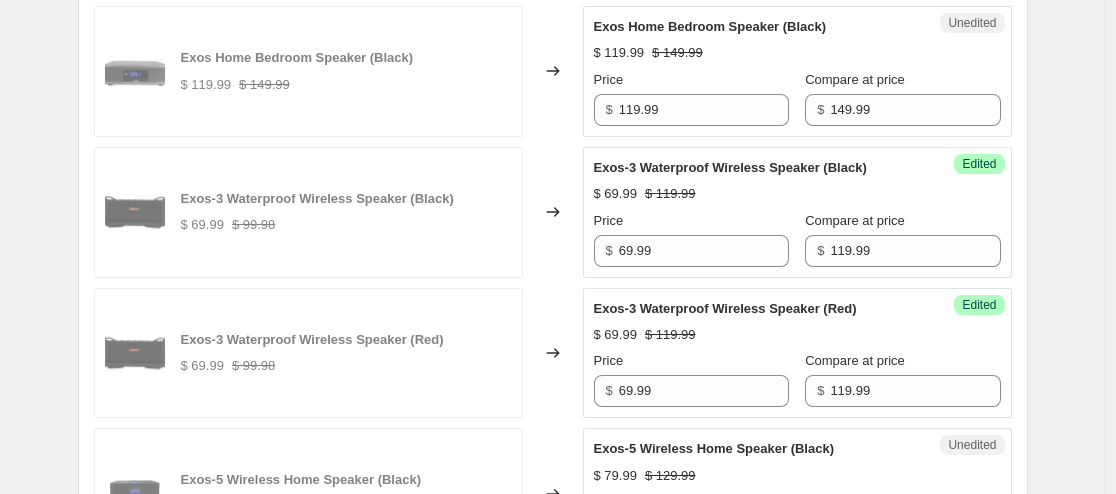 click on "Exos-3 Waterproof Wireless Speaker (Red)" at bounding box center [757, 309] 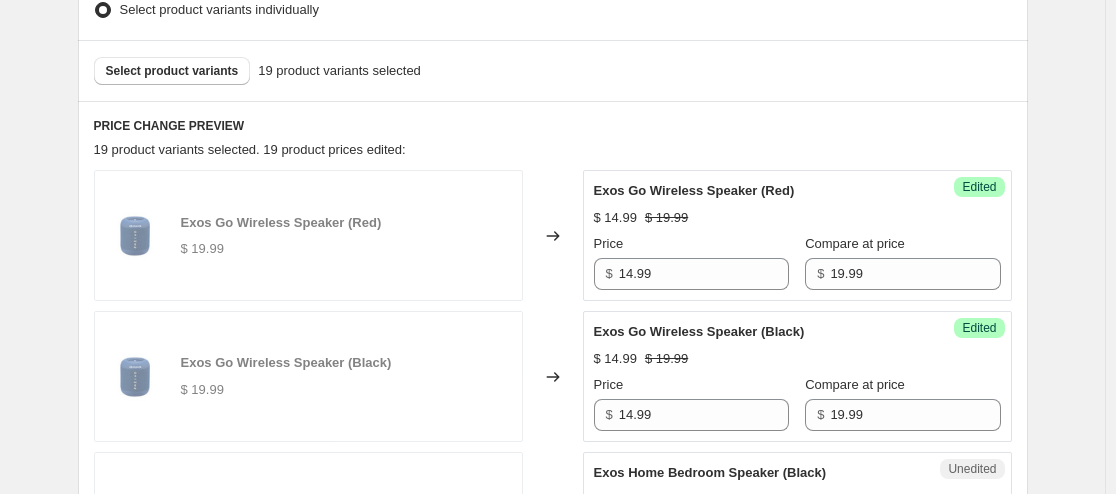 scroll, scrollTop: 665, scrollLeft: 0, axis: vertical 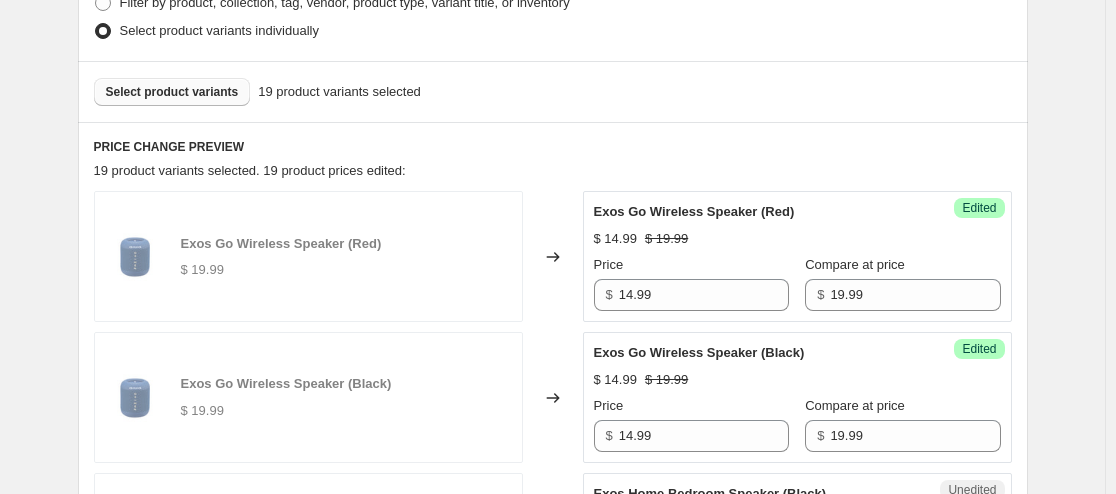 click on "Select product variants" at bounding box center (172, 92) 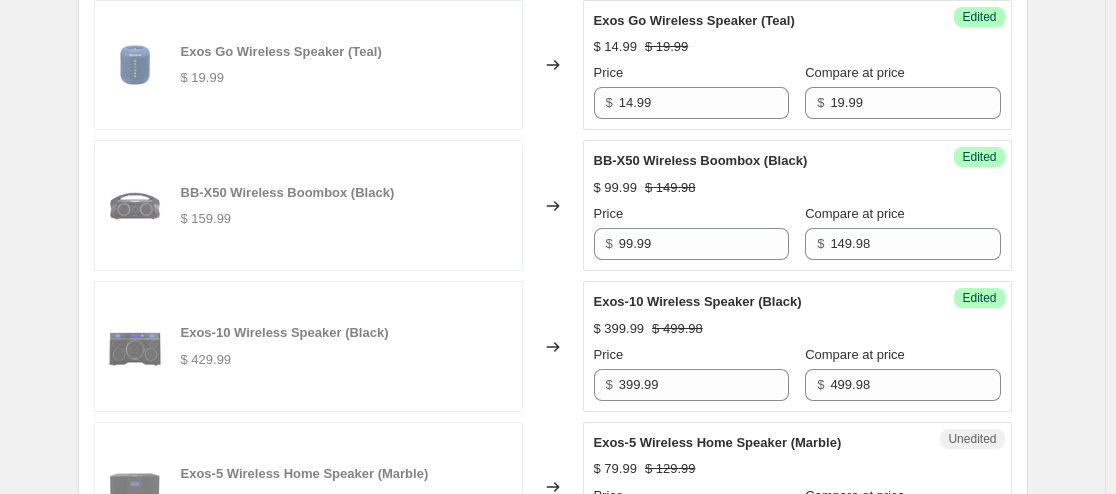 scroll, scrollTop: 2711, scrollLeft: 0, axis: vertical 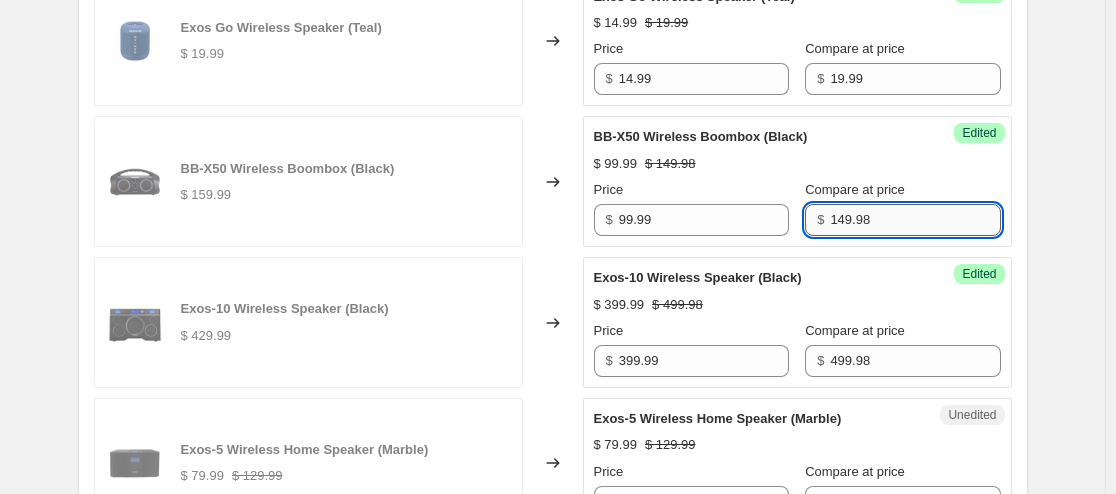 click on "149.98" at bounding box center (915, 220) 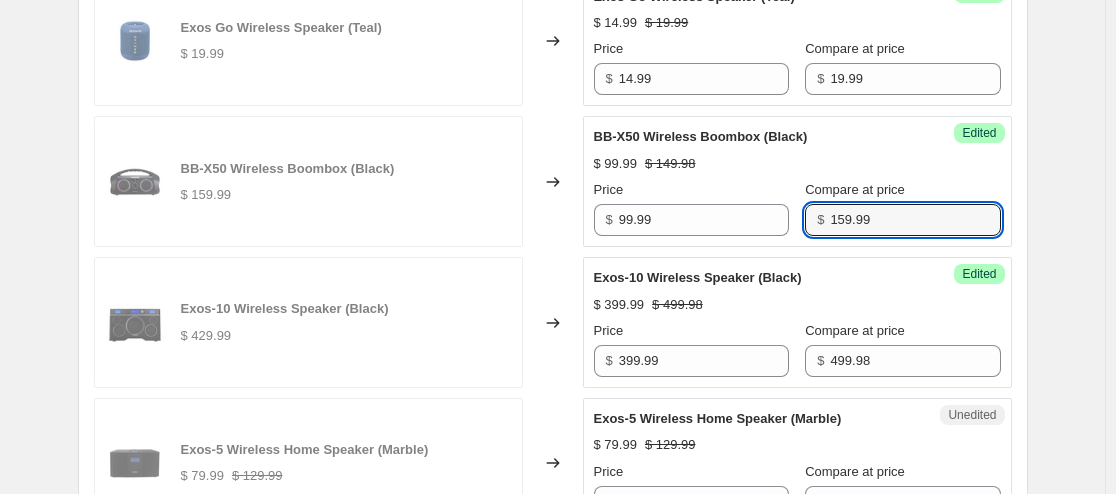type on "159.99" 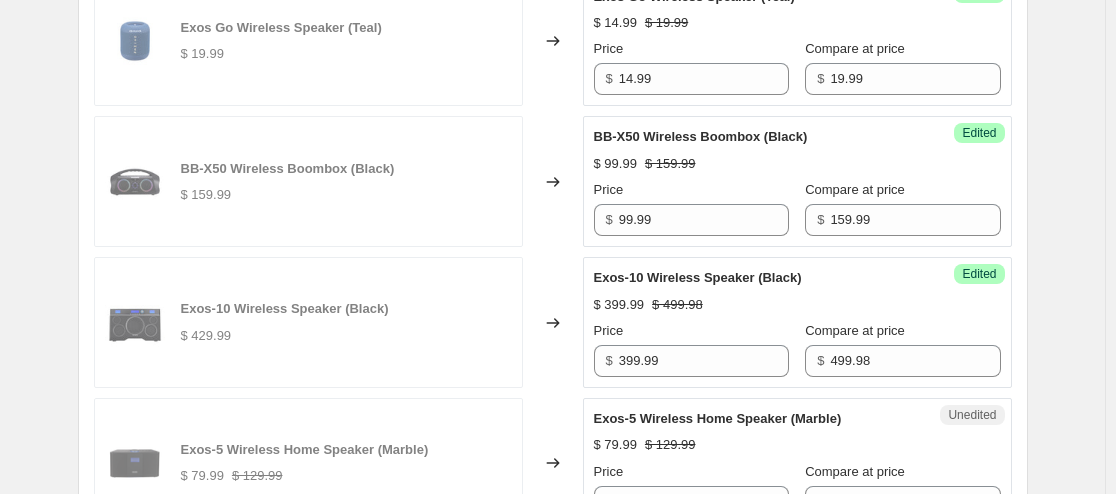click on "Compare at price" at bounding box center [902, 190] 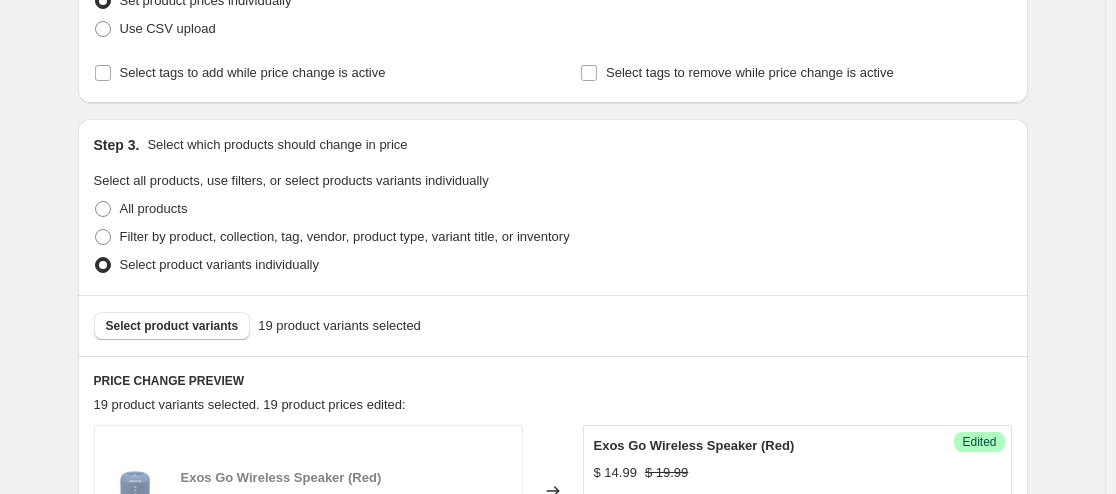scroll, scrollTop: 430, scrollLeft: 0, axis: vertical 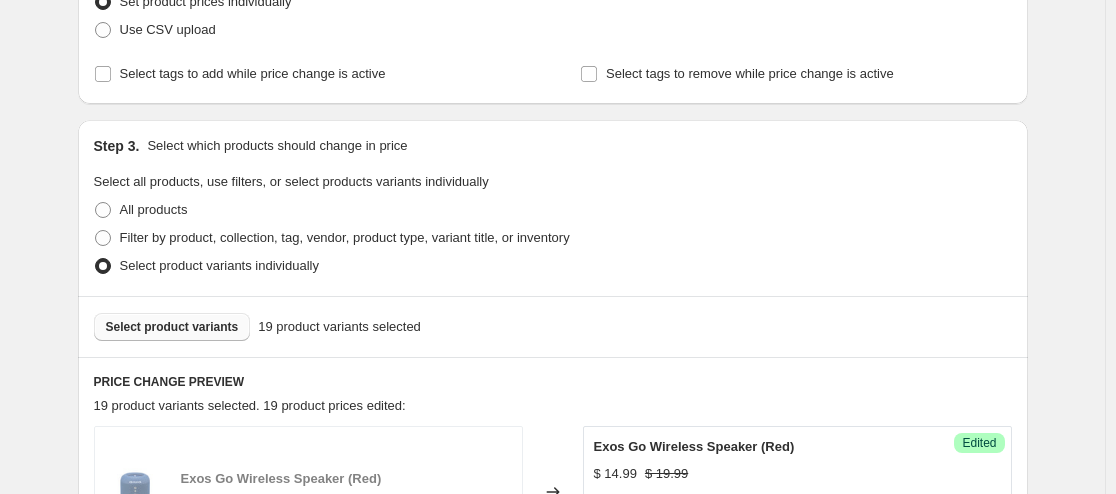 click on "Select product variants" at bounding box center [172, 327] 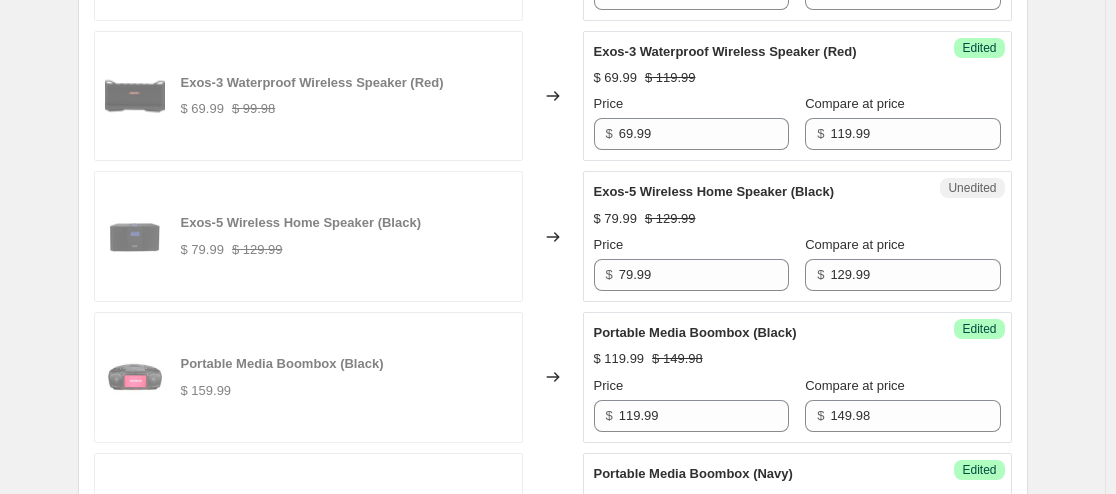 scroll, scrollTop: 1395, scrollLeft: 0, axis: vertical 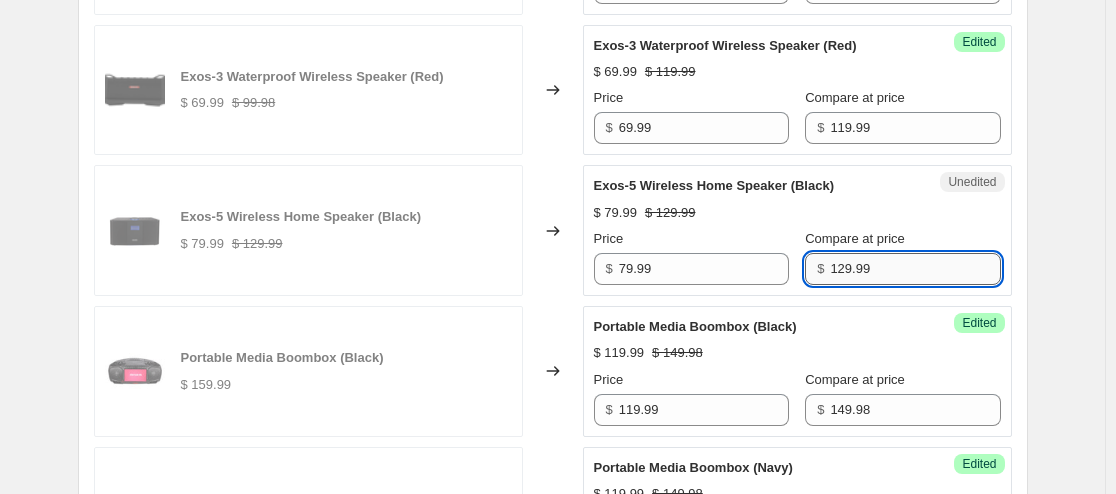 click on "129.99" at bounding box center [915, 269] 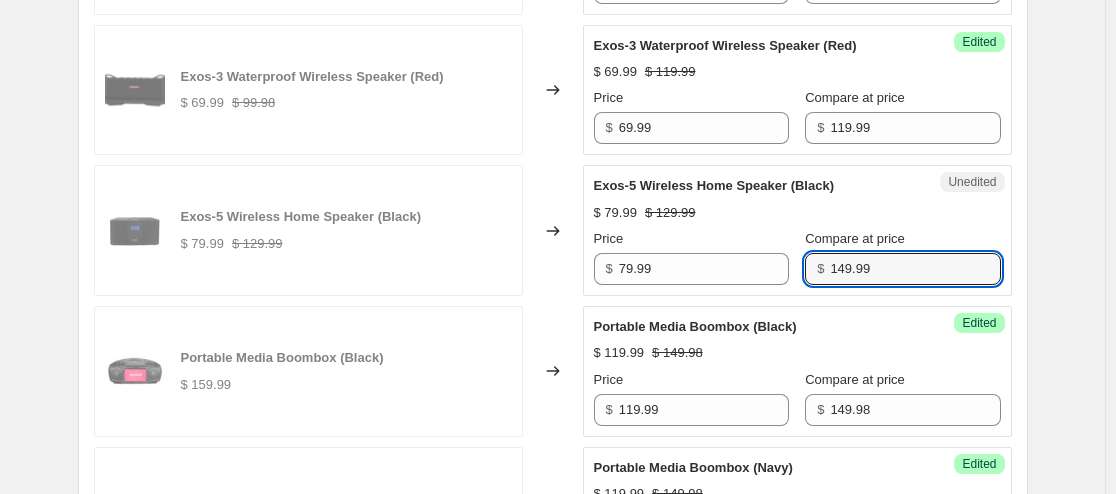 type on "149.99" 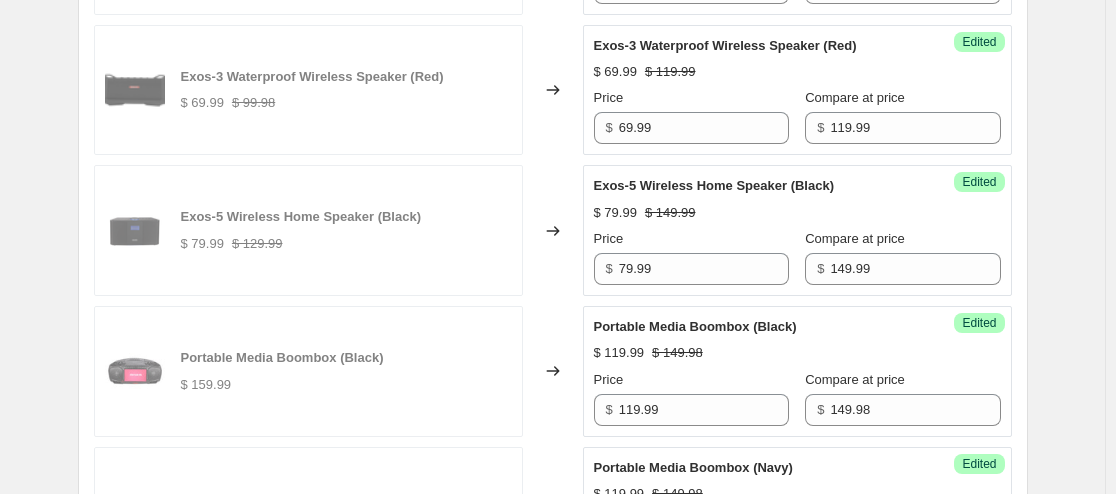 click on "Compare at price" at bounding box center [902, 239] 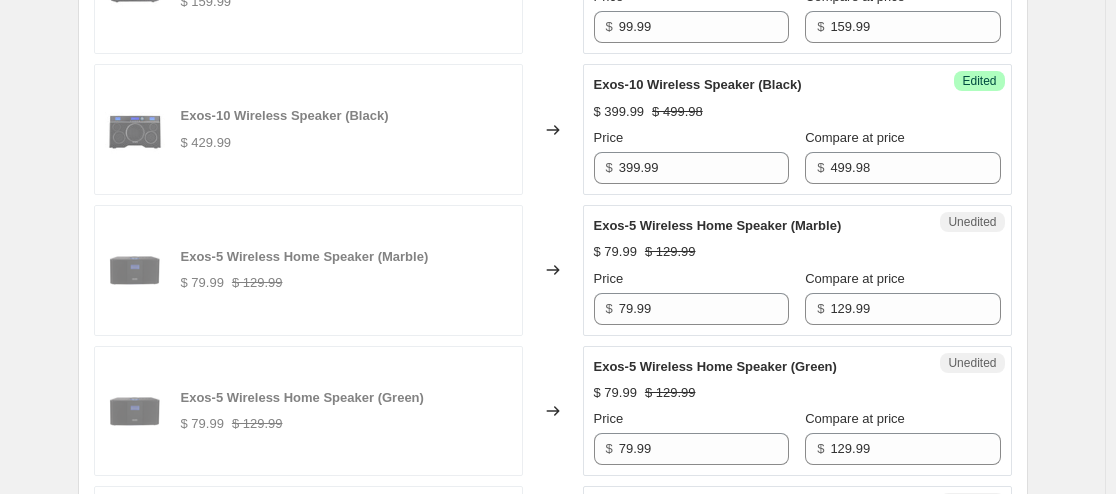 scroll, scrollTop: 2942, scrollLeft: 0, axis: vertical 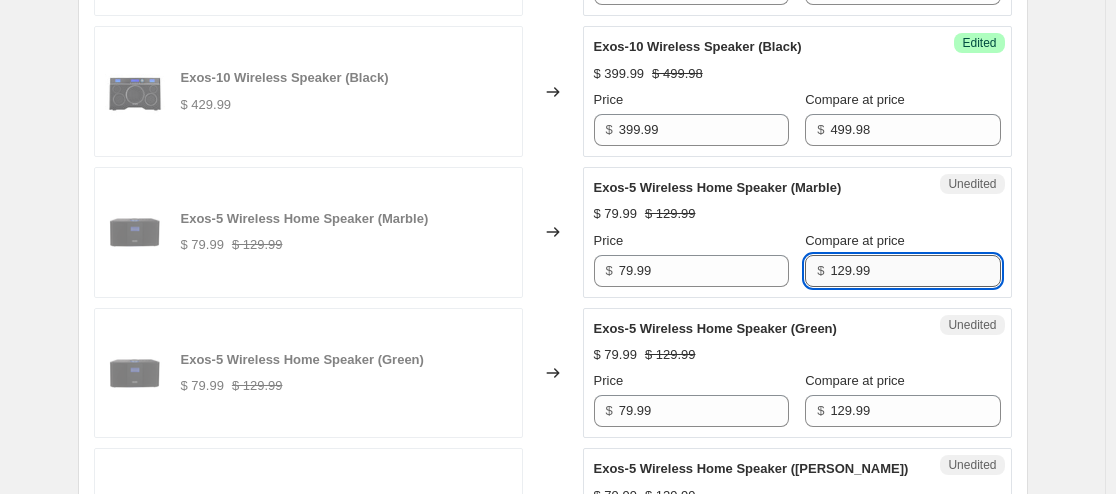 click on "129.99" at bounding box center [915, 271] 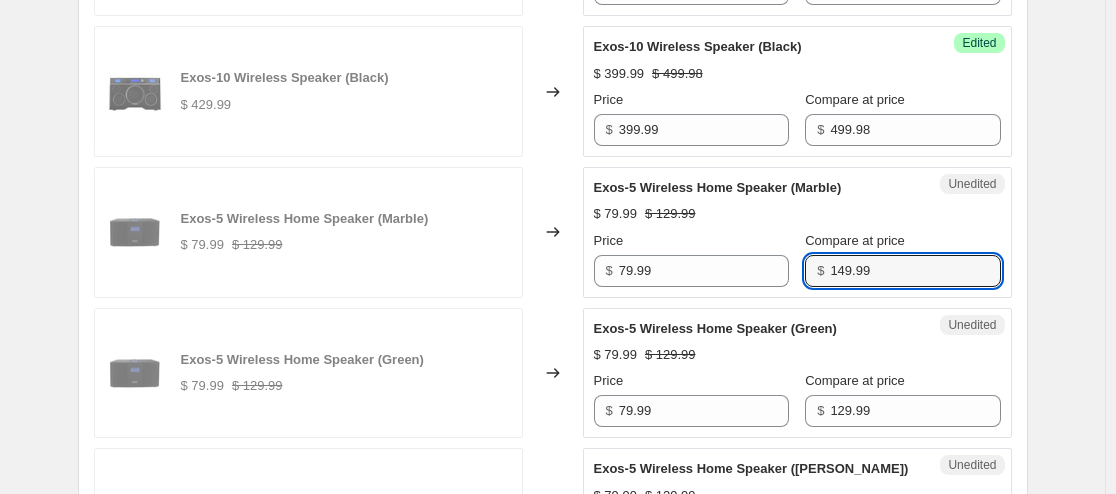 type on "149.99" 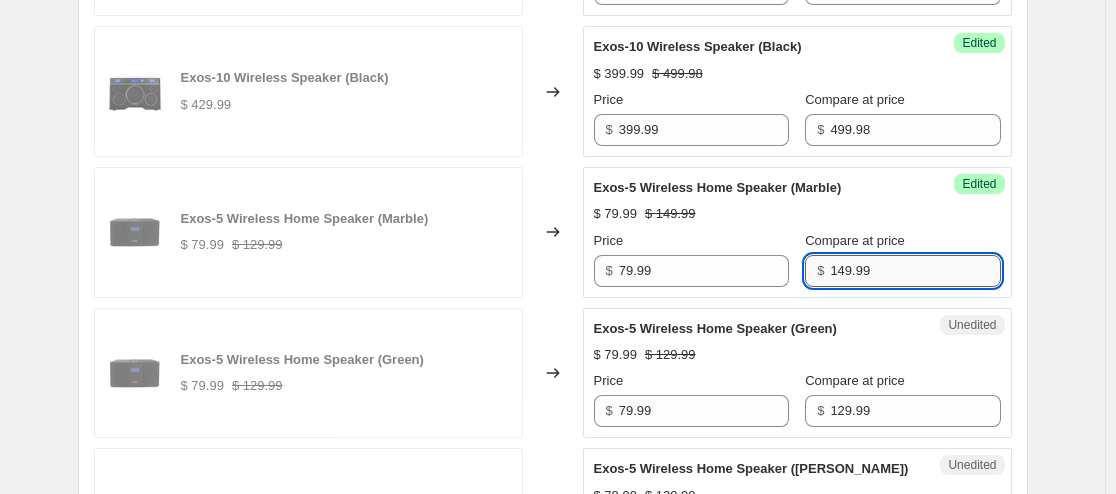 click on "149.99" at bounding box center (915, 271) 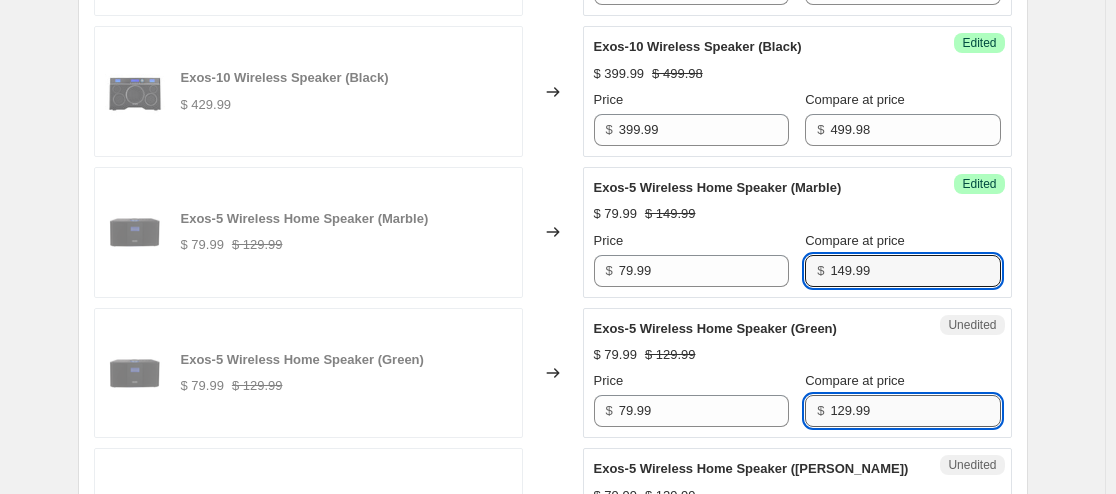 click on "129.99" at bounding box center [915, 411] 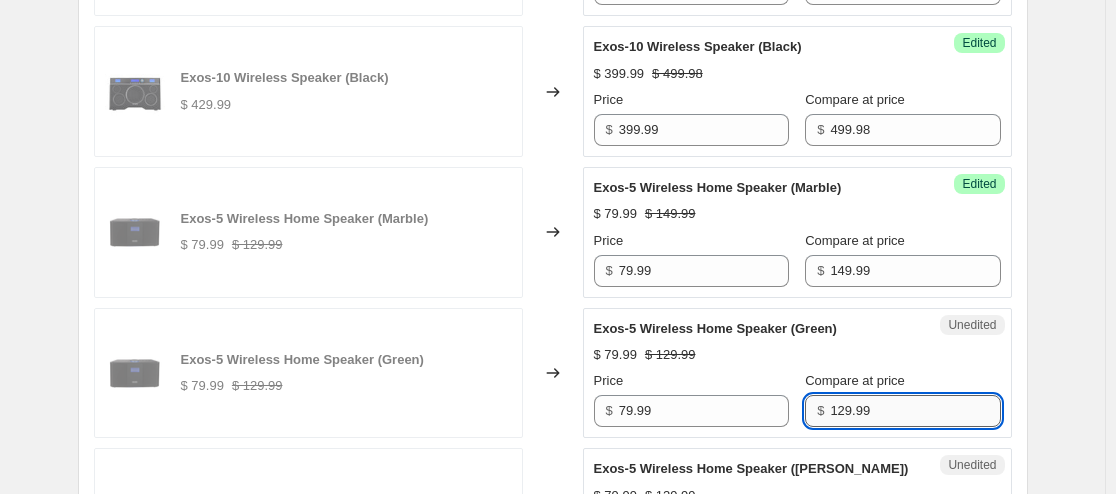 paste on "4" 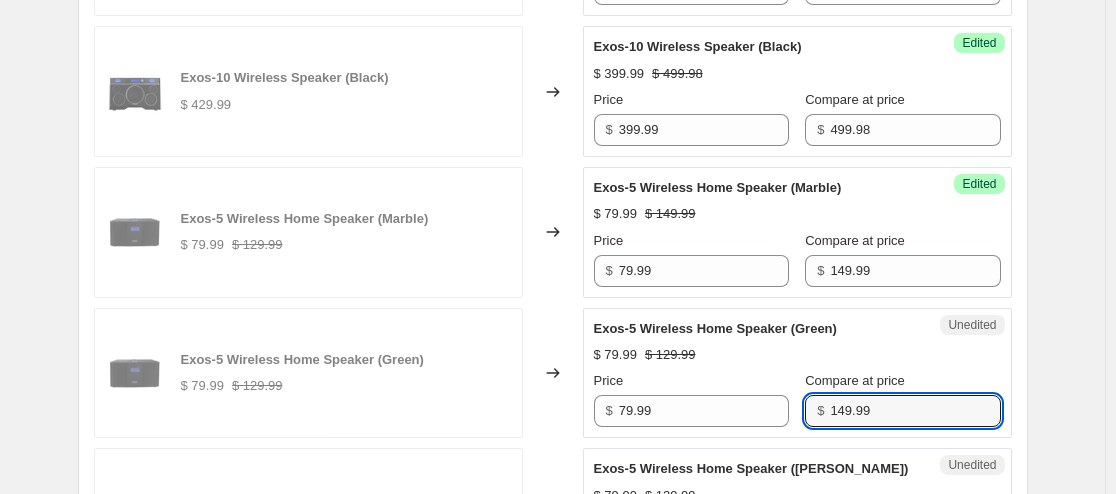 type on "149.99" 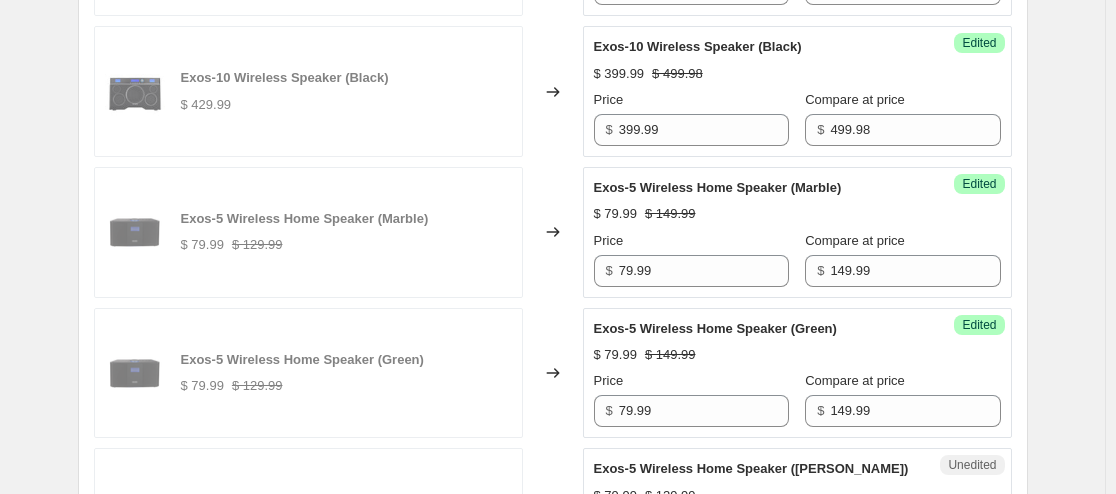 click on "$ 79.99 $ 149.99" at bounding box center (797, 355) 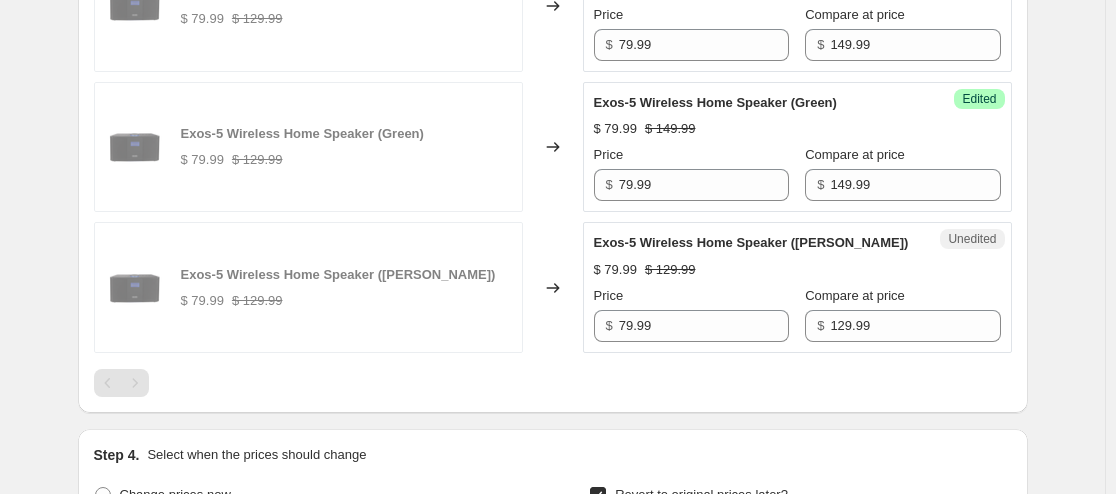 scroll, scrollTop: 3207, scrollLeft: 0, axis: vertical 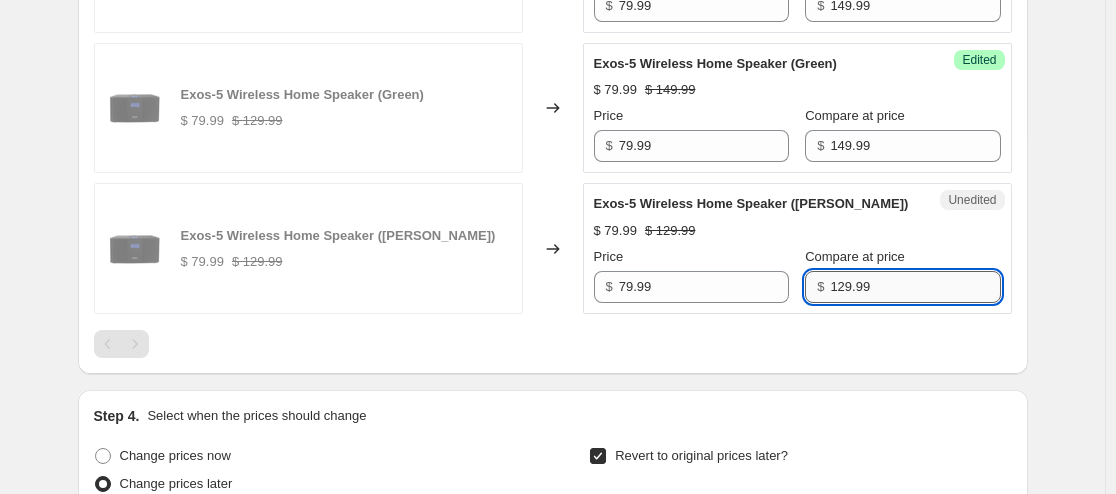 click on "129.99" at bounding box center (915, 287) 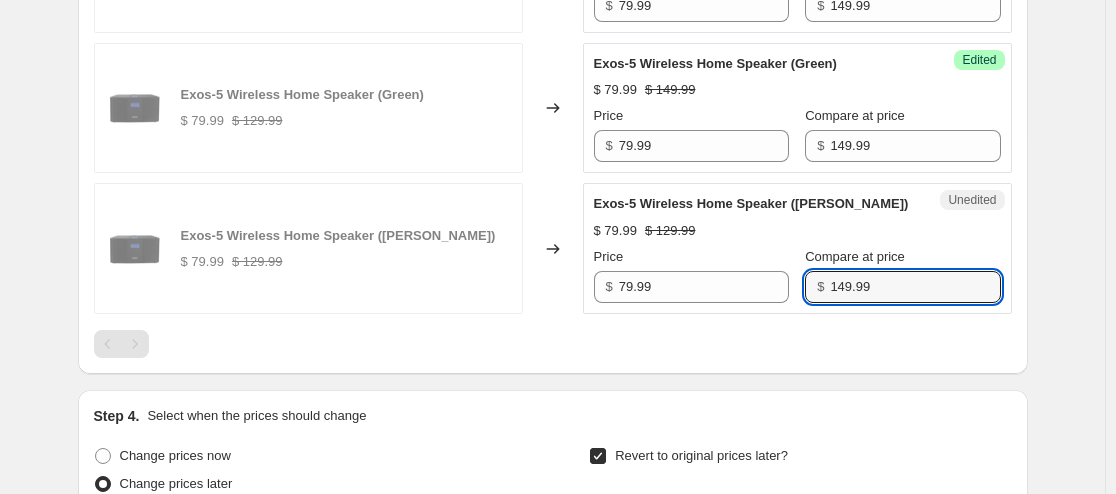 type on "149.99" 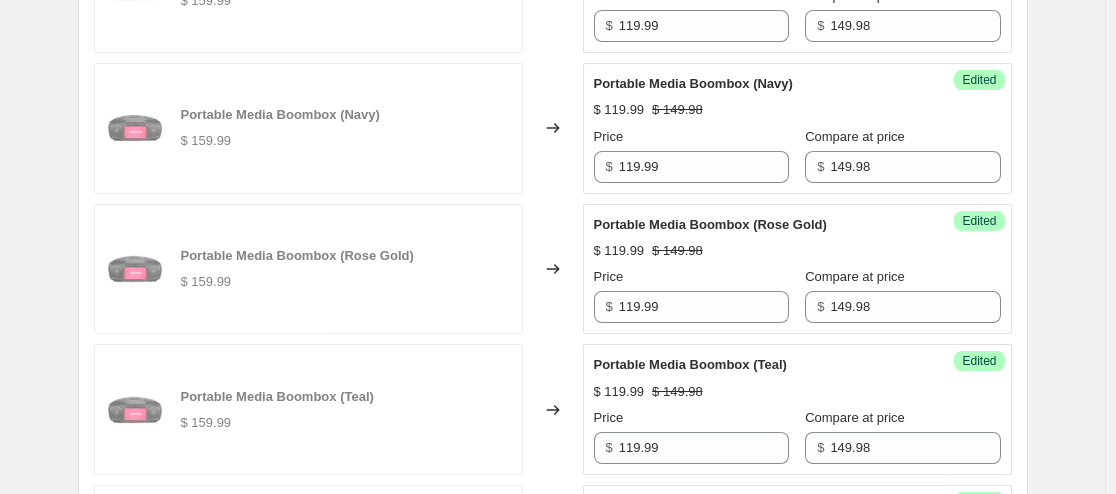 scroll, scrollTop: 1778, scrollLeft: 0, axis: vertical 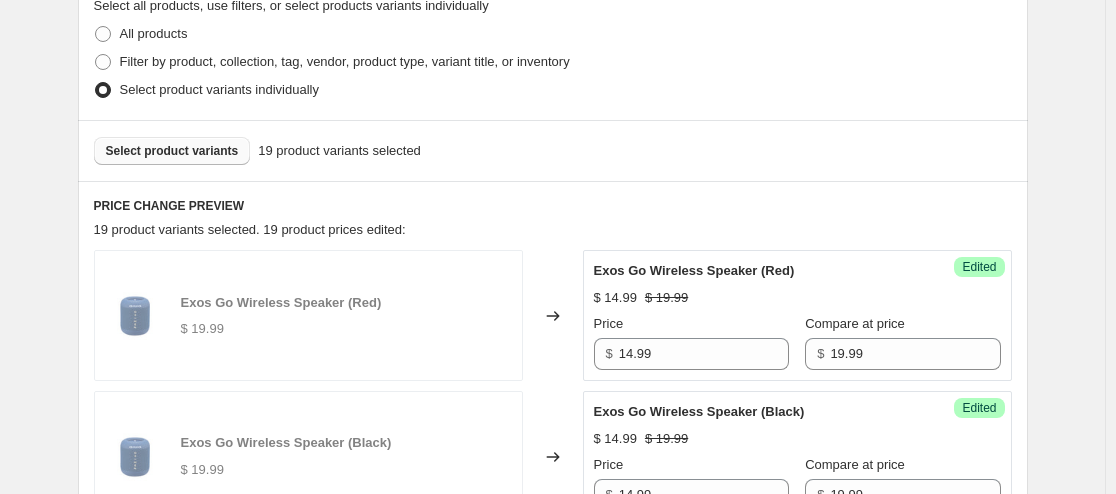 click on "Select product variants" at bounding box center [172, 151] 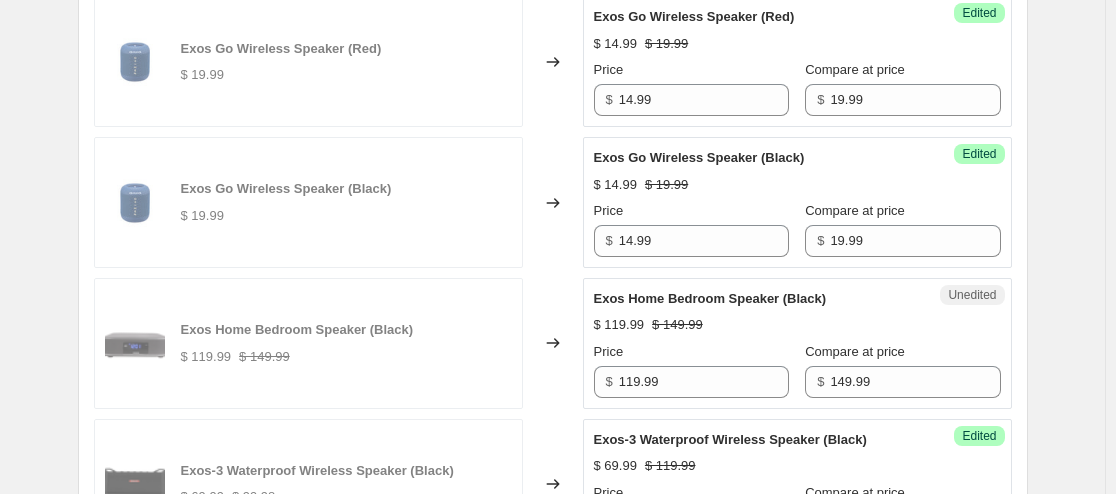 scroll, scrollTop: 902, scrollLeft: 0, axis: vertical 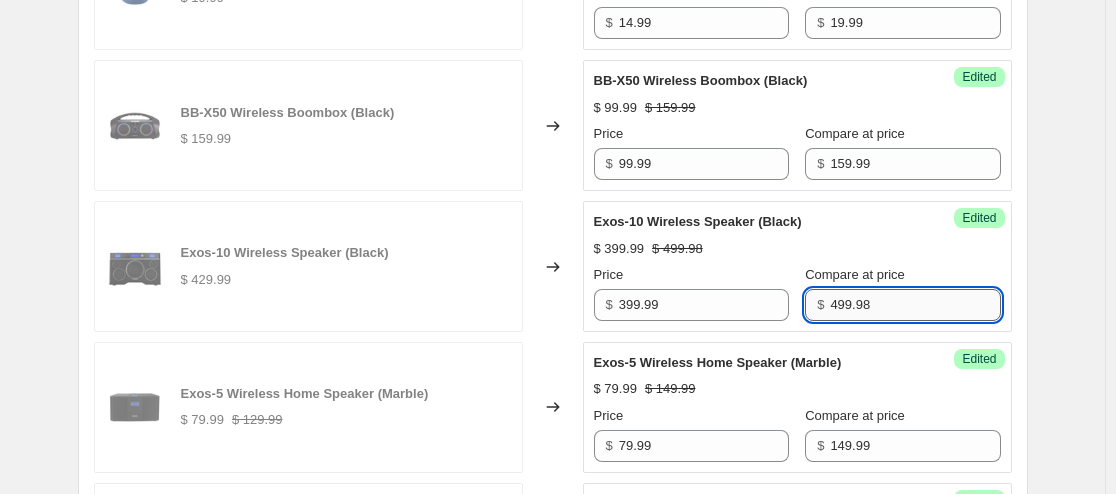 click on "499.98" at bounding box center (915, 305) 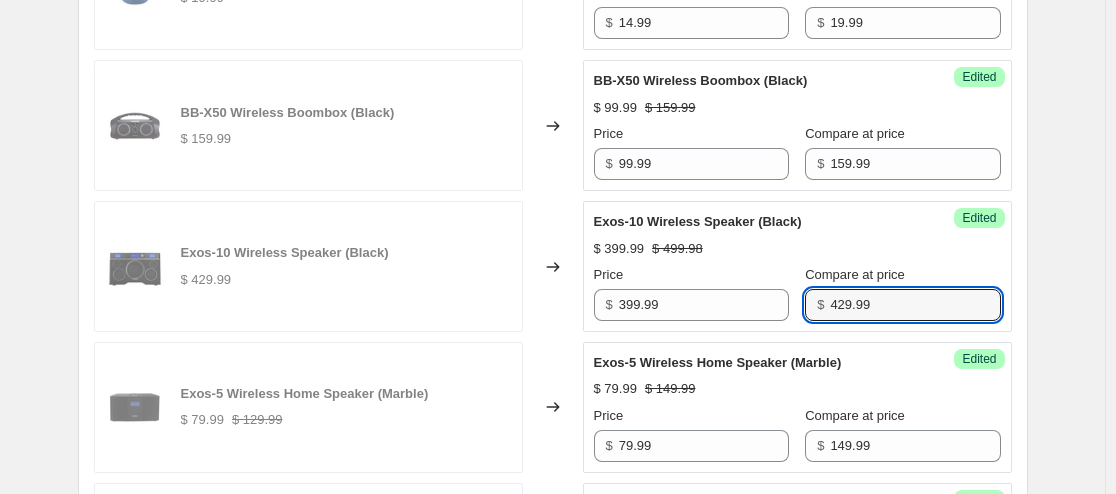 type on "429.99" 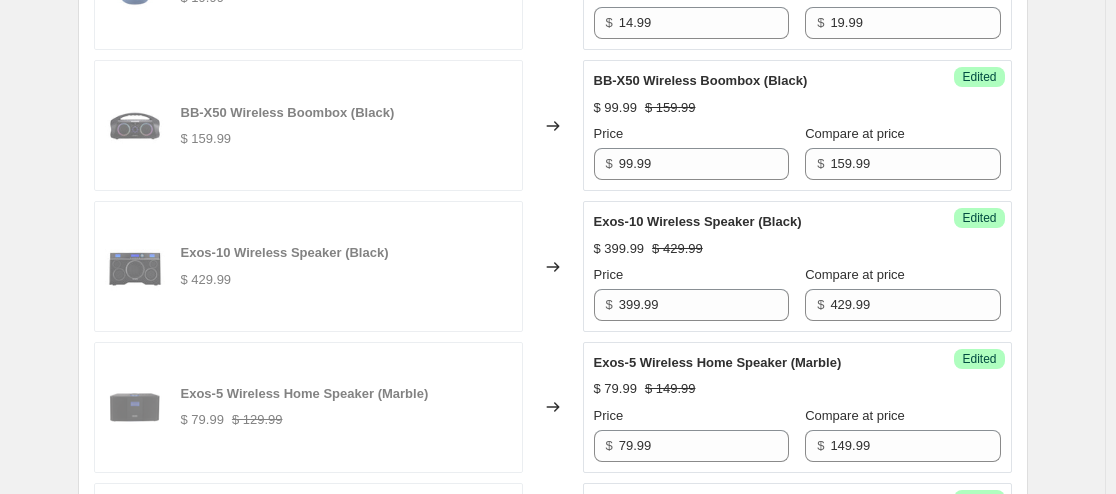 click on "$ 399.99 $ 429.99" at bounding box center (797, 249) 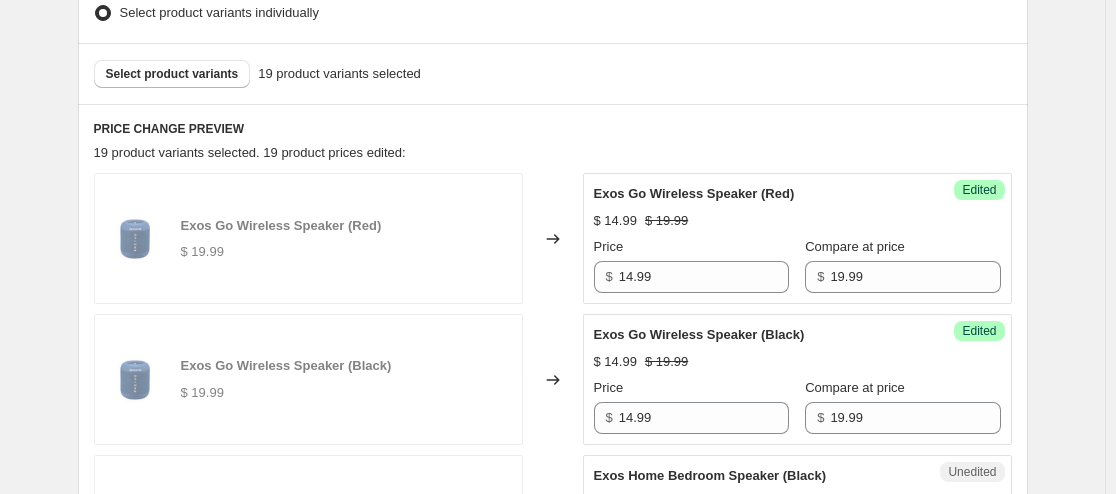 scroll, scrollTop: 679, scrollLeft: 0, axis: vertical 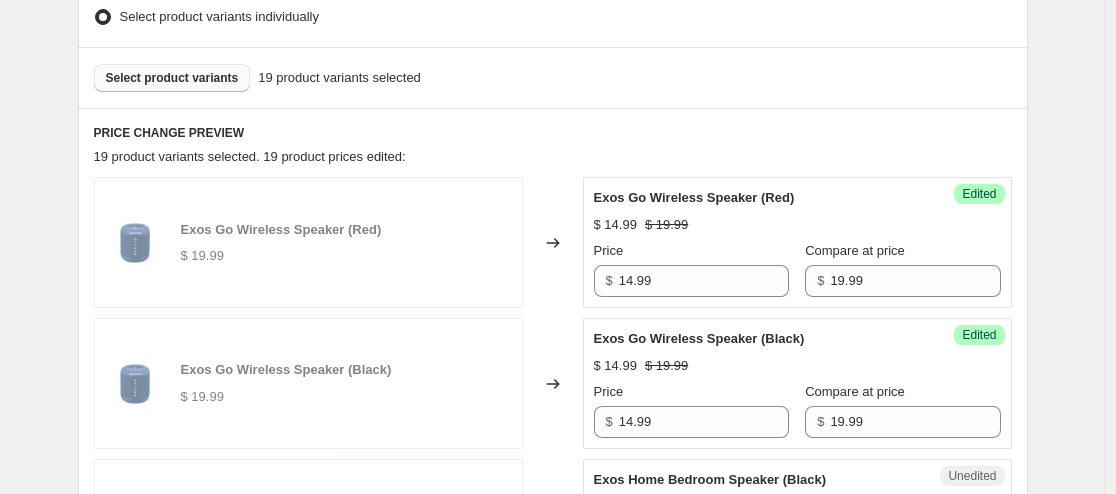 click on "Select product variants" at bounding box center (172, 78) 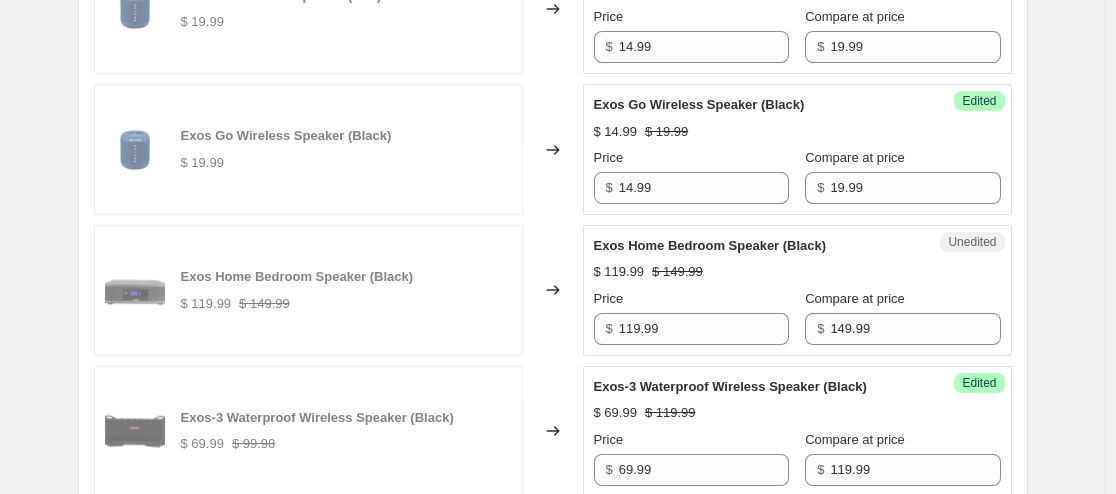 scroll, scrollTop: 949, scrollLeft: 0, axis: vertical 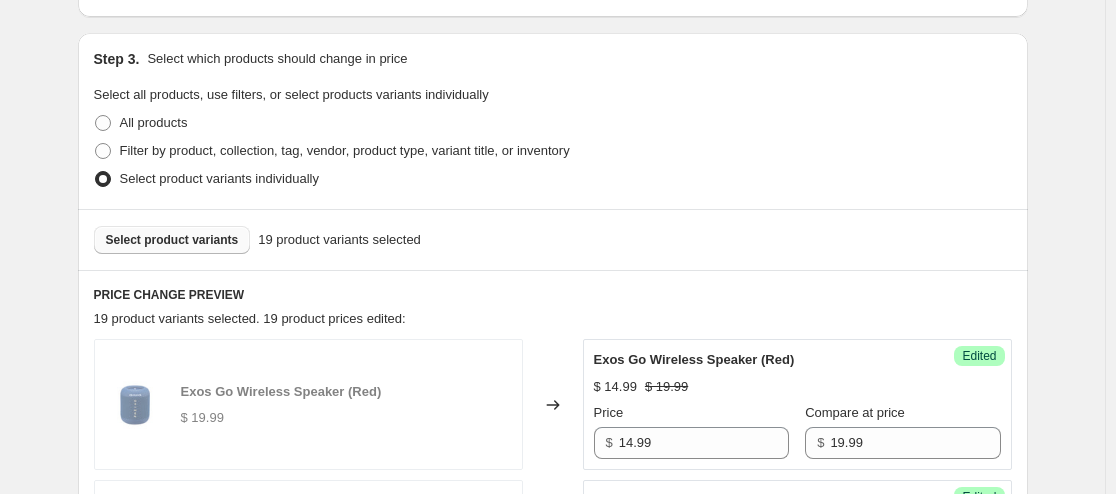 click on "Select product variants" at bounding box center (172, 240) 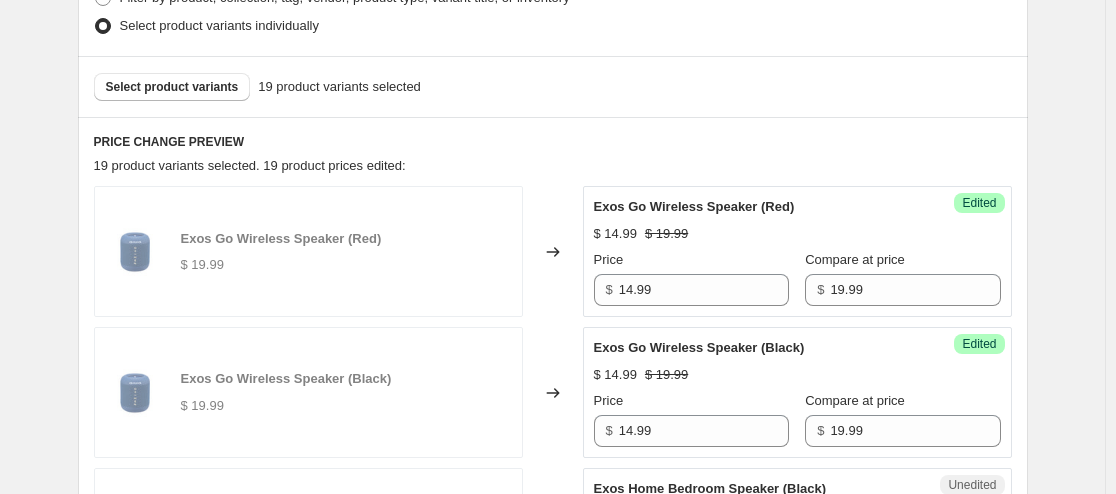 scroll, scrollTop: 679, scrollLeft: 0, axis: vertical 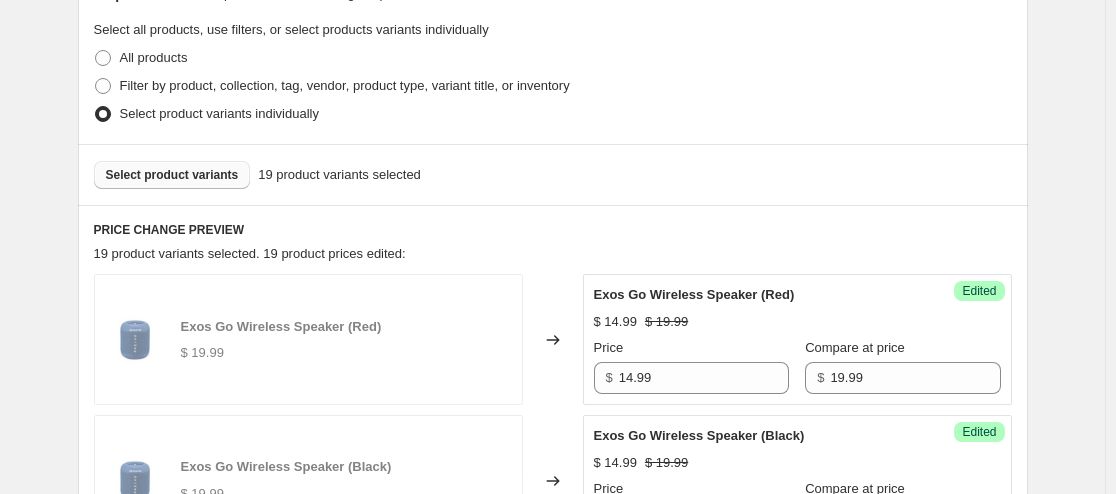 click on "Select product variants" at bounding box center (172, 175) 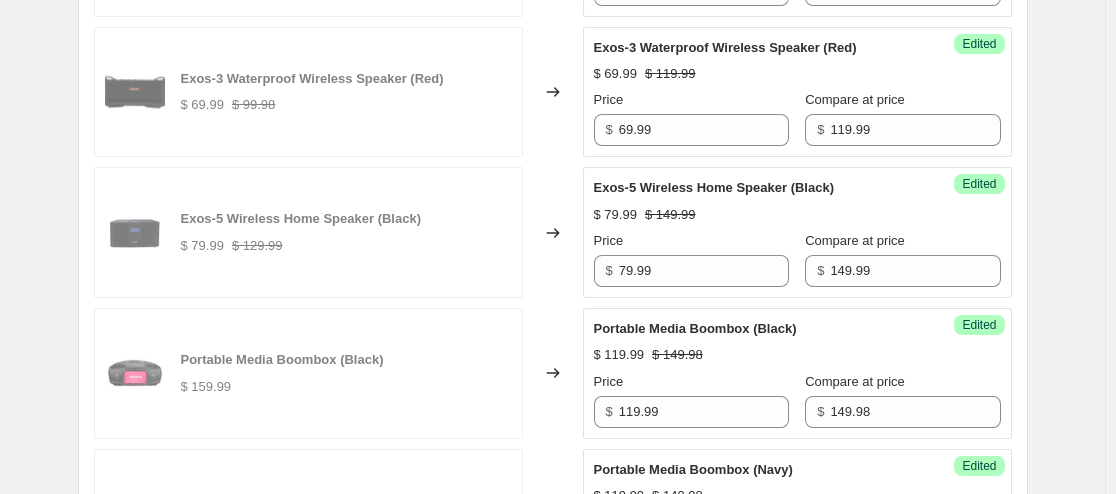 scroll, scrollTop: 1402, scrollLeft: 0, axis: vertical 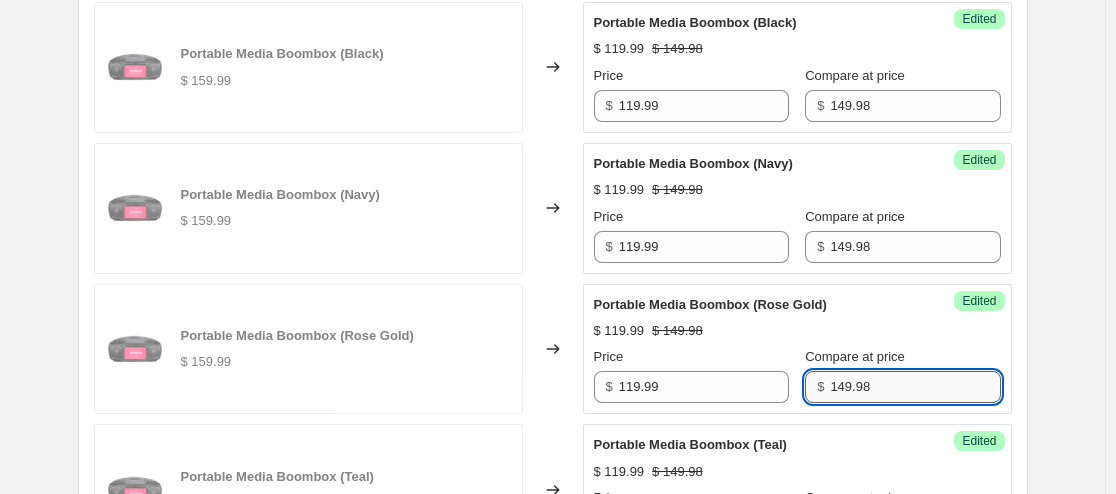 click on "149.98" at bounding box center (915, 387) 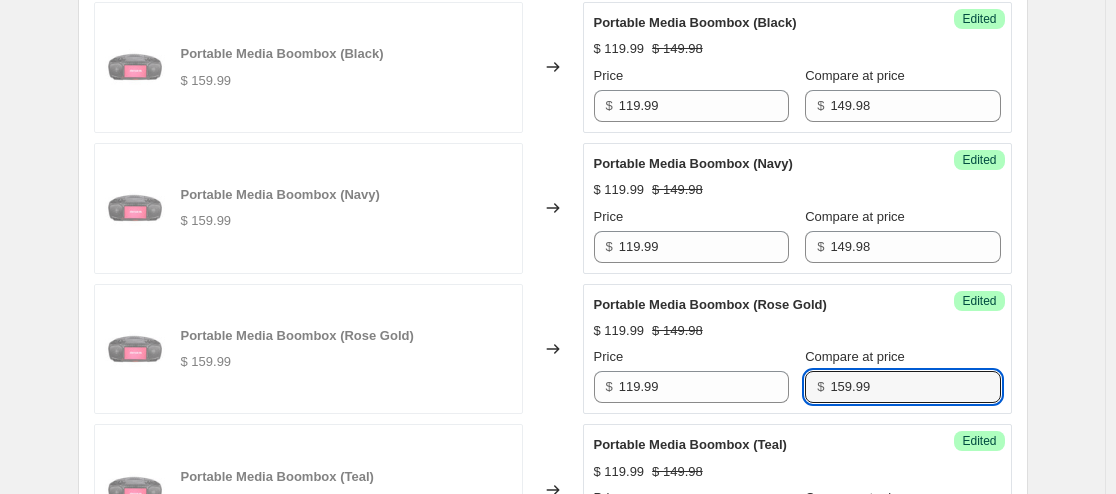 type on "159.99" 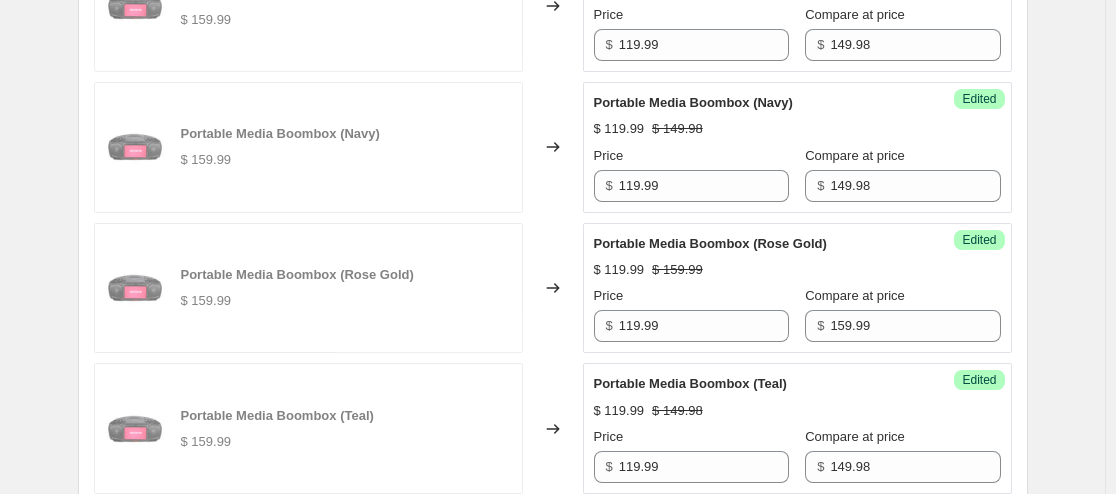 scroll, scrollTop: 1793, scrollLeft: 0, axis: vertical 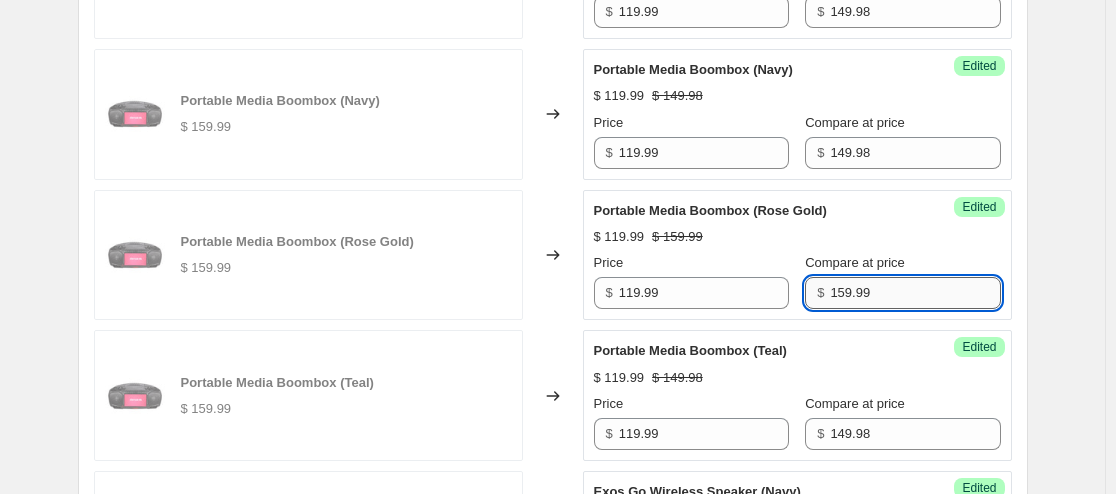 click on "159.99" at bounding box center (915, 293) 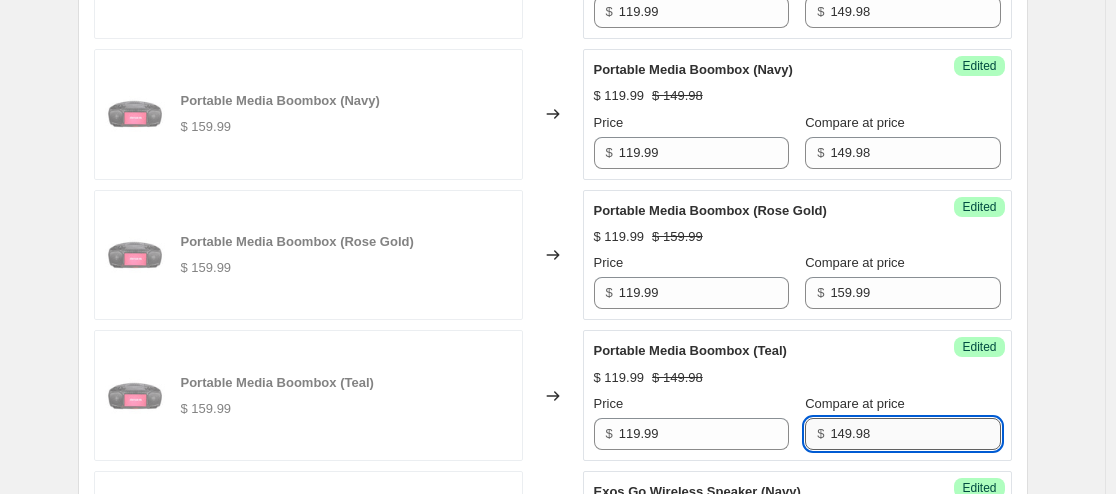 click on "149.98" at bounding box center [915, 434] 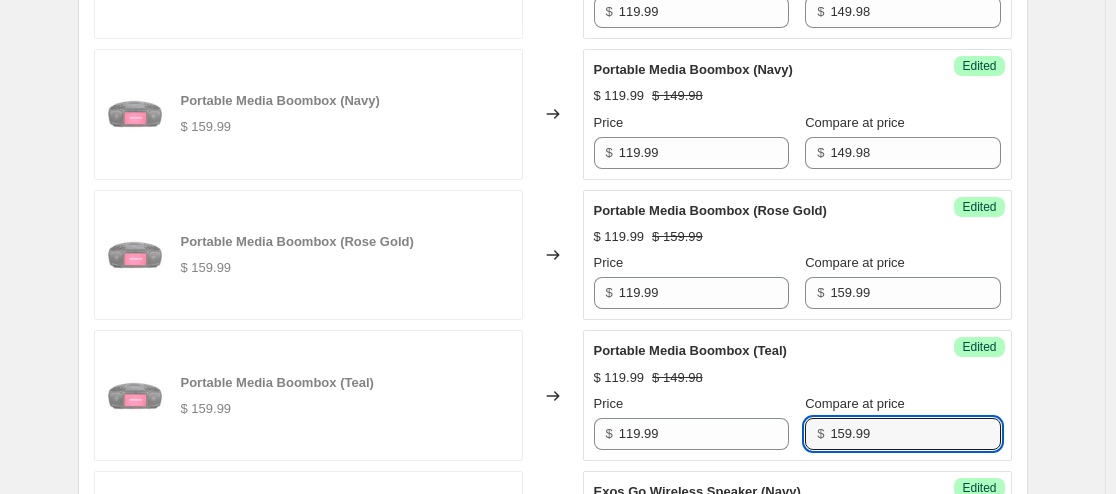 type on "159.99" 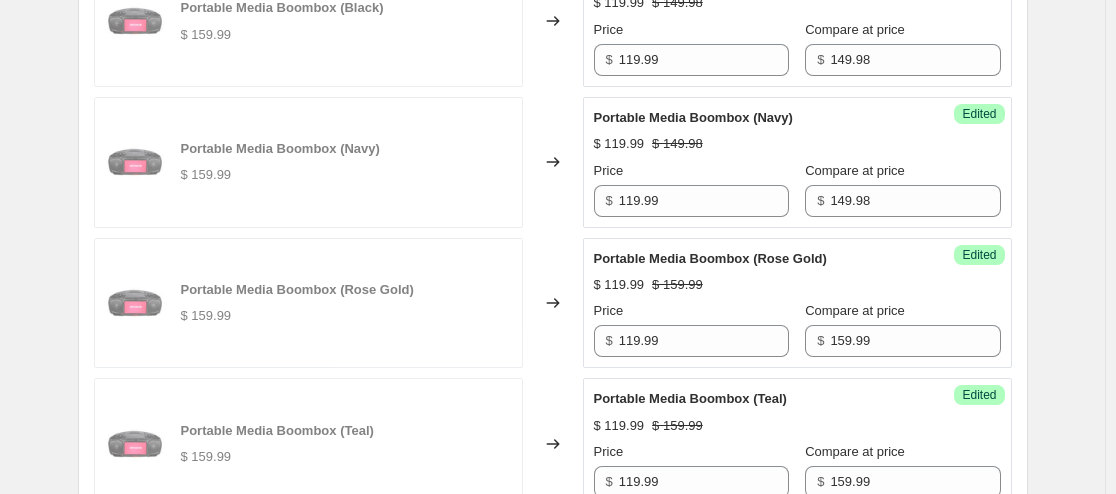 scroll, scrollTop: 1738, scrollLeft: 0, axis: vertical 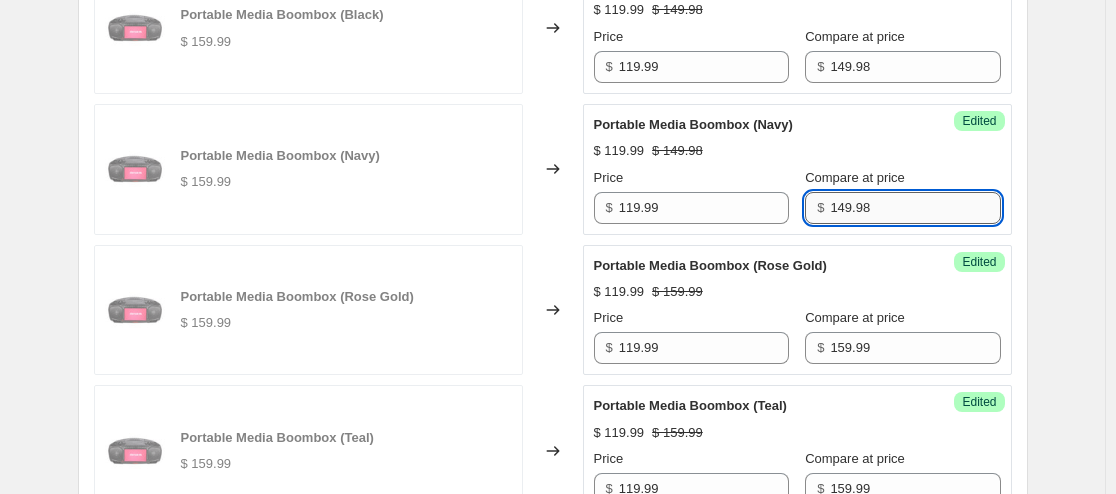 click on "149.98" at bounding box center (915, 208) 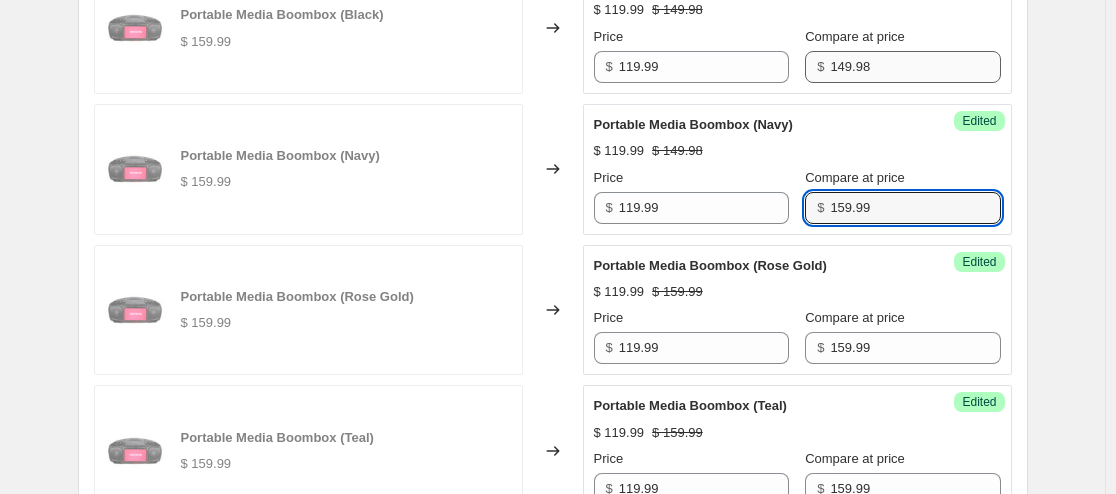 type on "159.99" 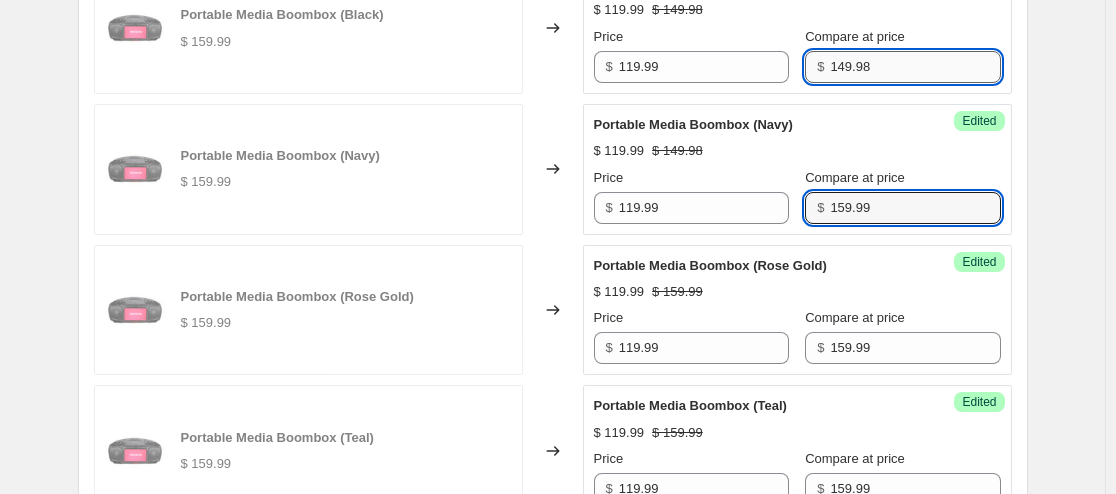 click on "149.98" at bounding box center [915, 67] 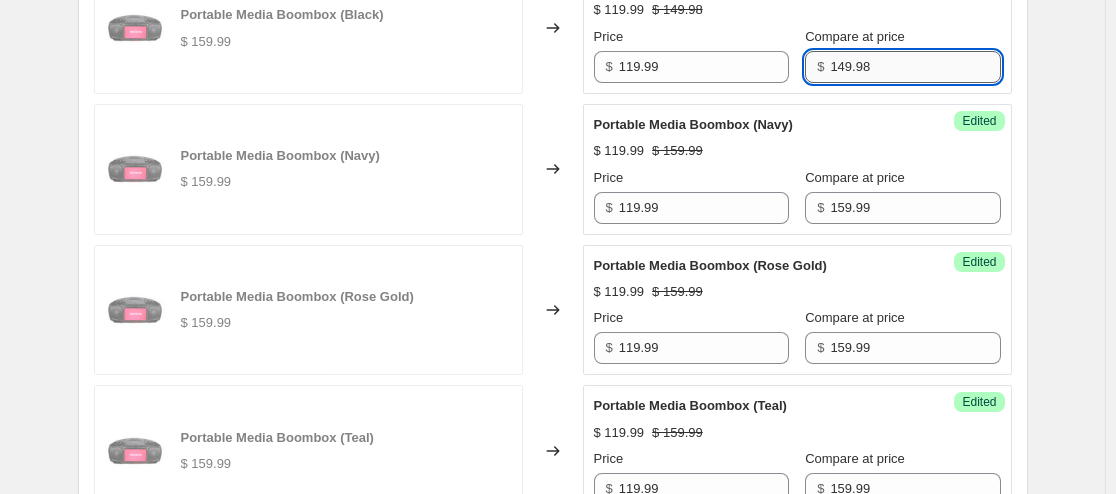paste on "59.99" 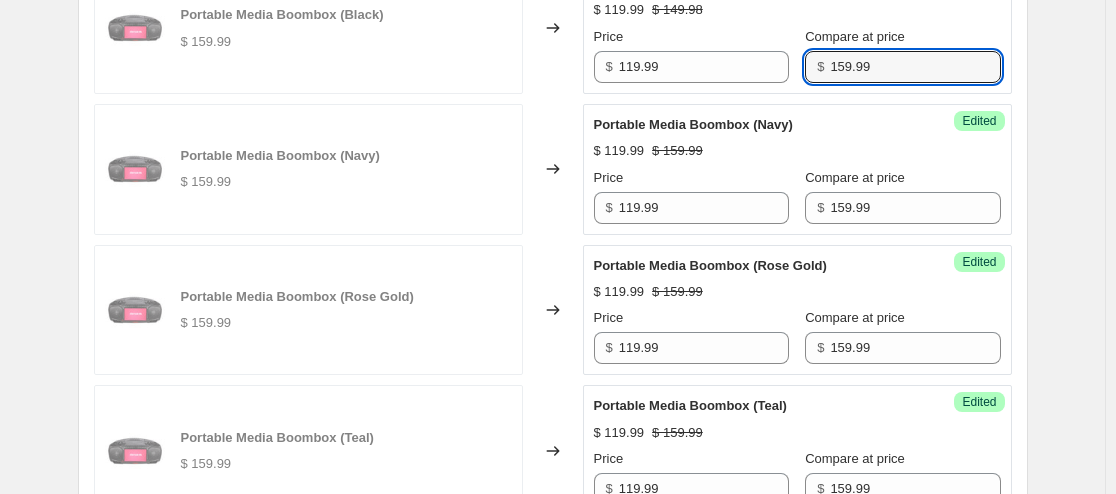 type on "159.99" 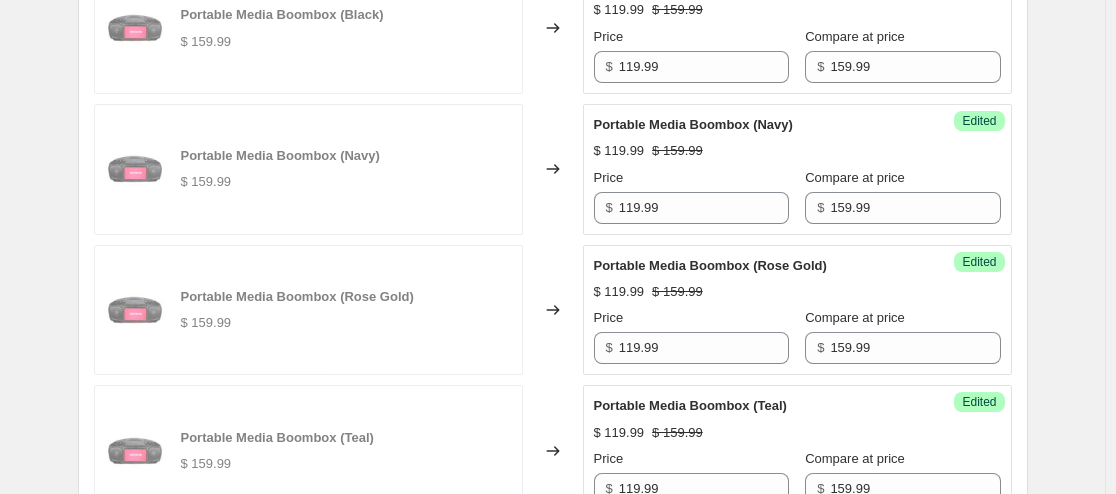 click on "Compare at price" at bounding box center (902, 37) 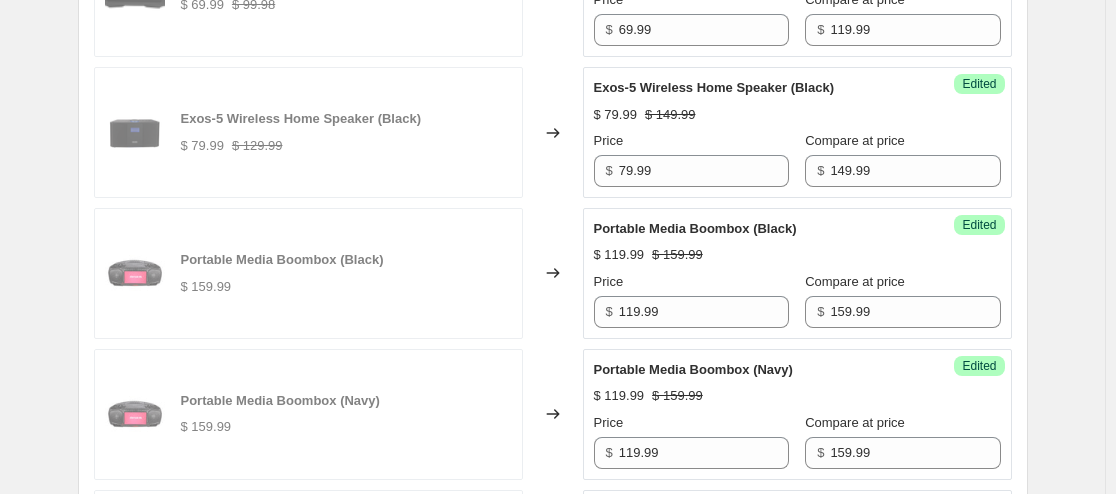 scroll, scrollTop: 1489, scrollLeft: 0, axis: vertical 